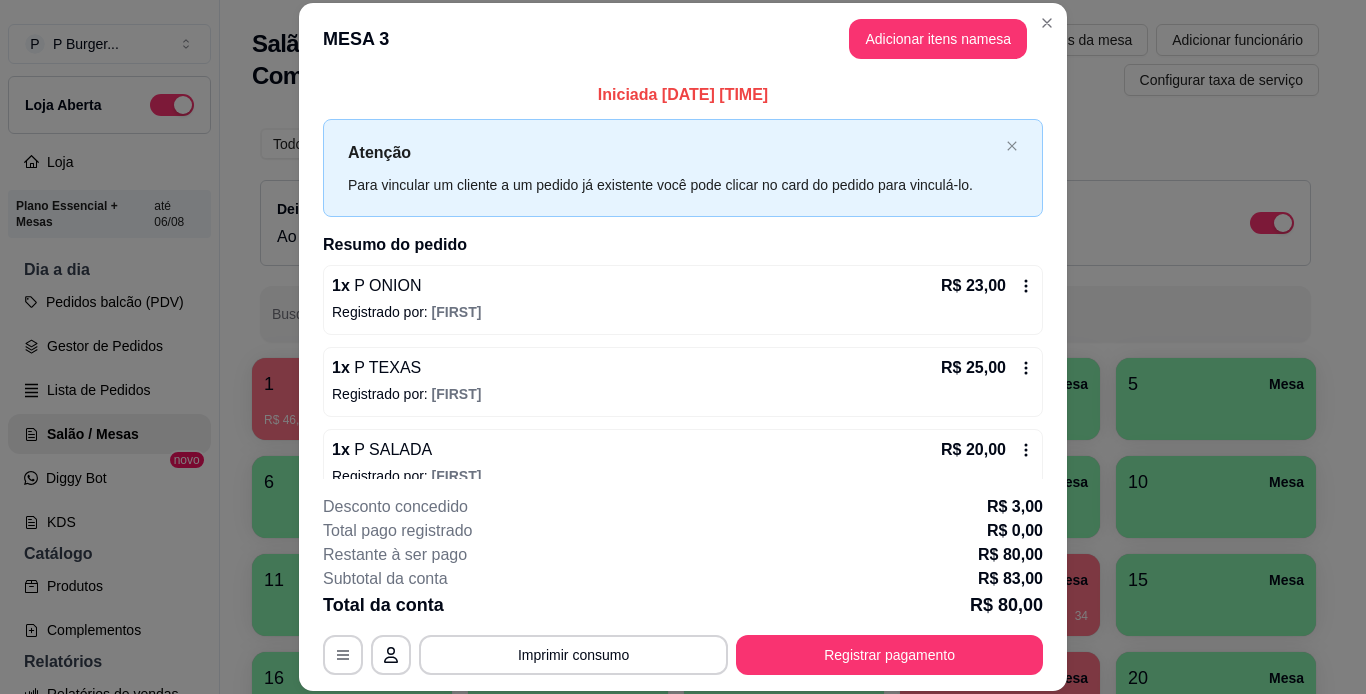 scroll, scrollTop: 0, scrollLeft: 0, axis: both 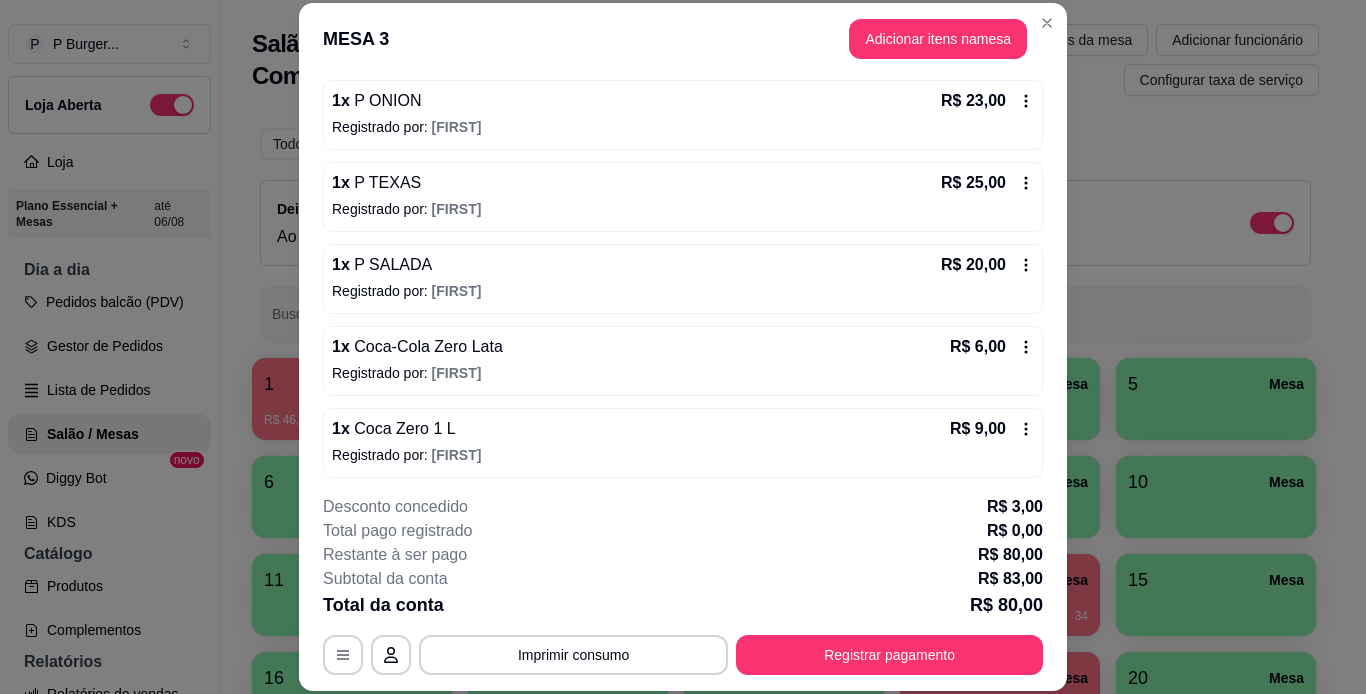 click 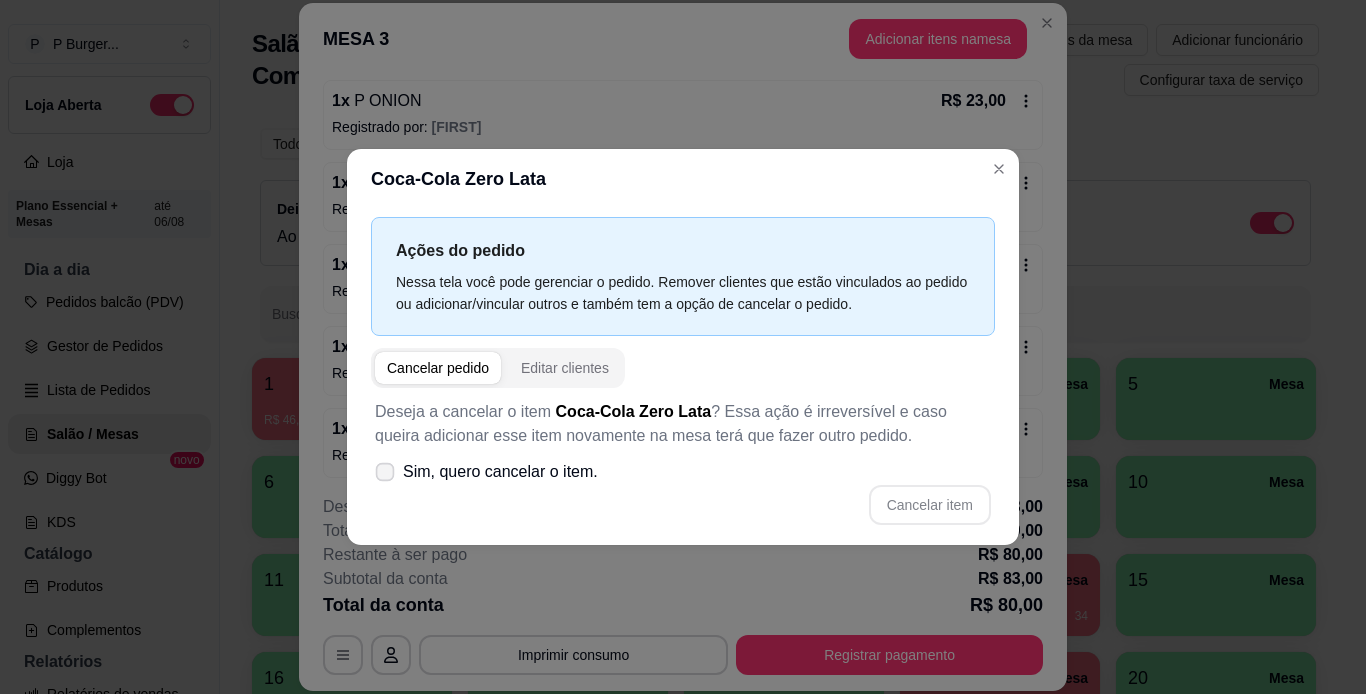 click 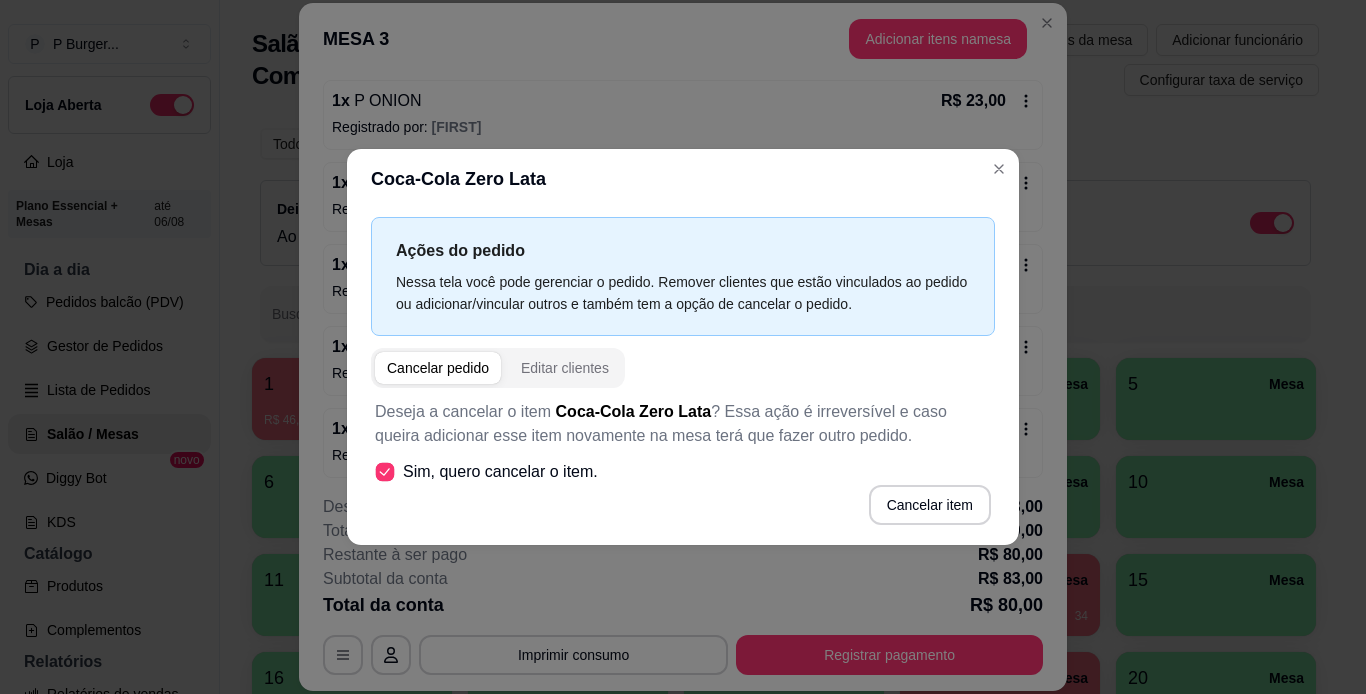 click 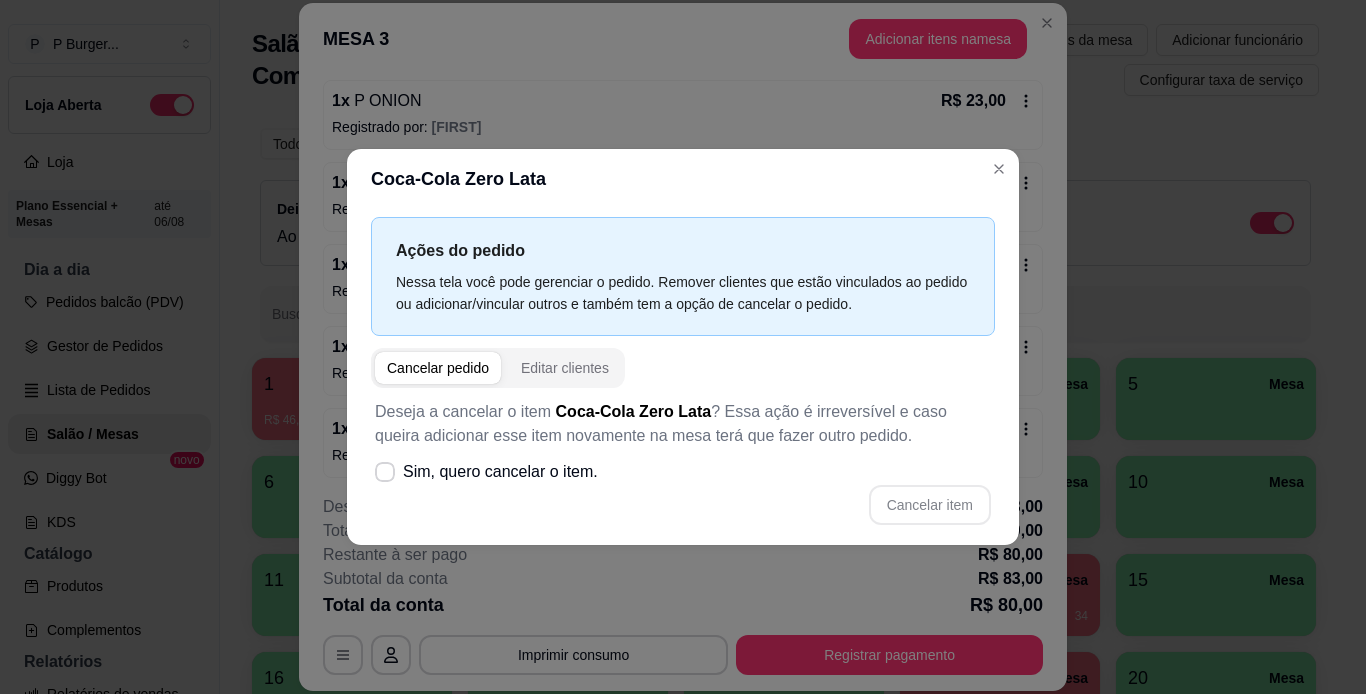 click on "Cancelar item" at bounding box center (683, 505) 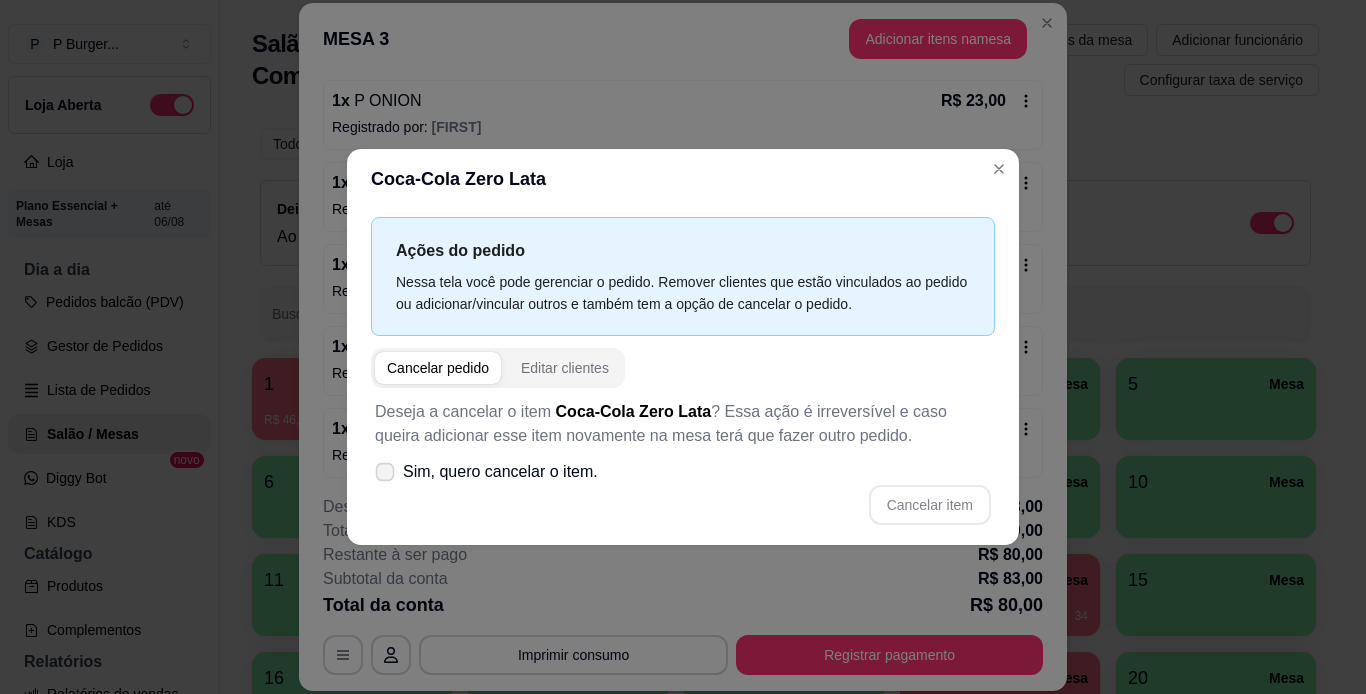 click 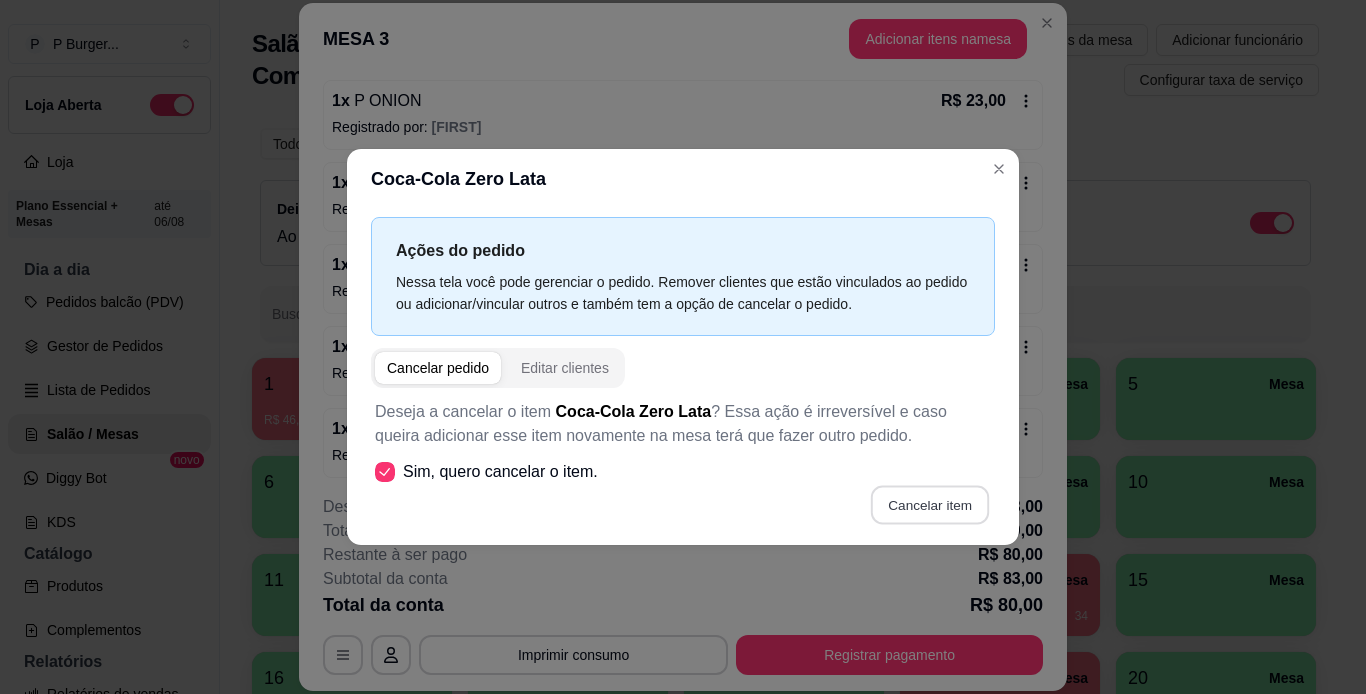 click on "Cancelar item" at bounding box center [929, 505] 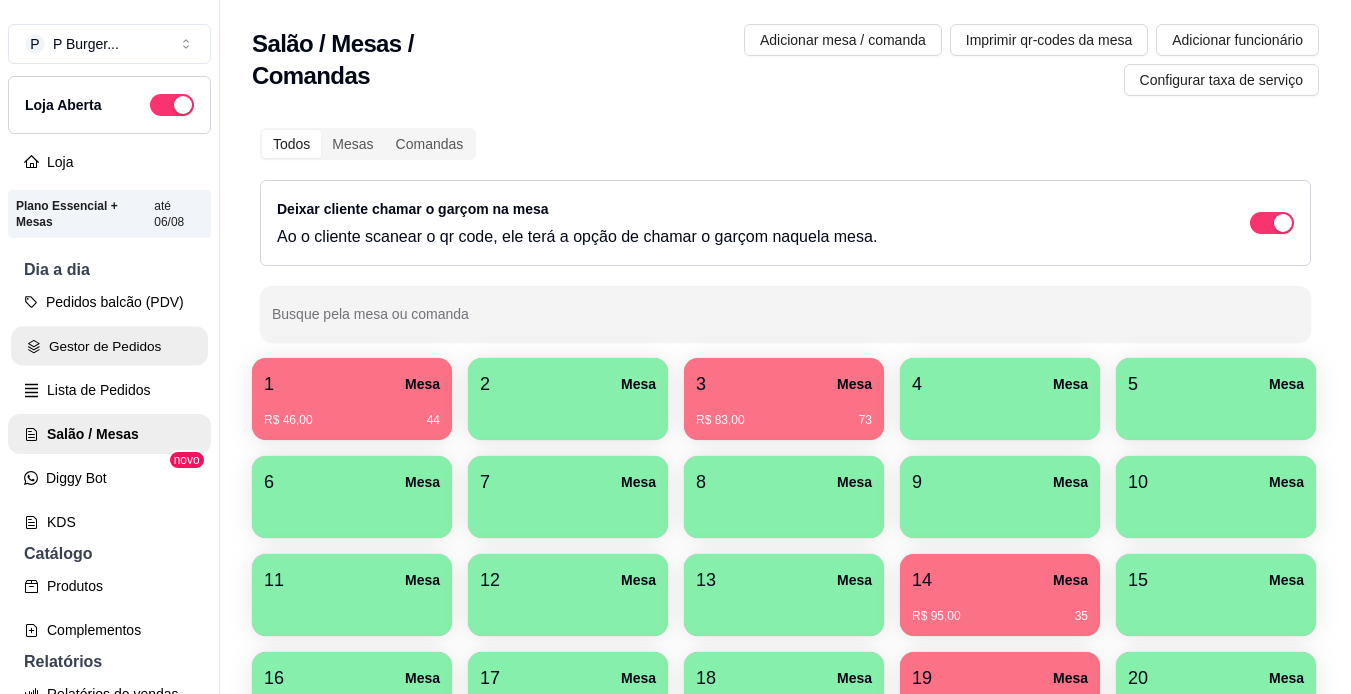 click on "Gestor de Pedidos" at bounding box center [109, 346] 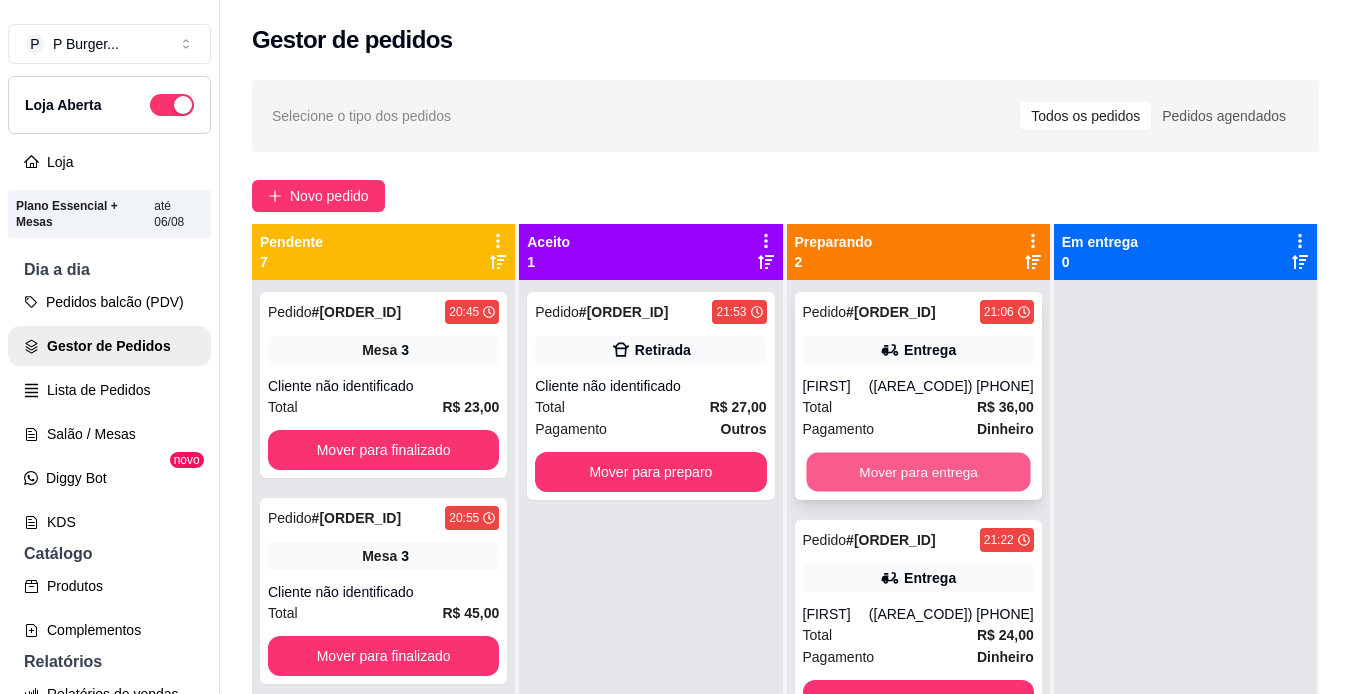 click on "Mover para entrega" at bounding box center (918, 472) 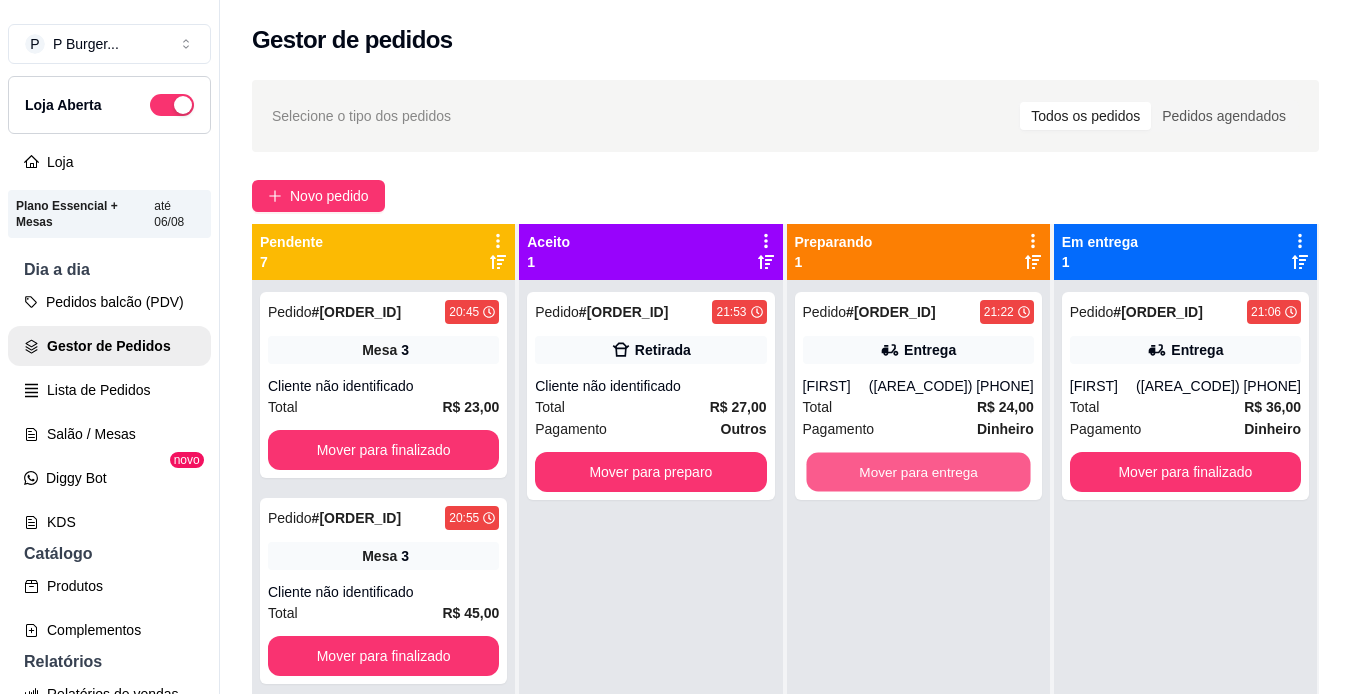 click on "Mover para entrega" at bounding box center [918, 472] 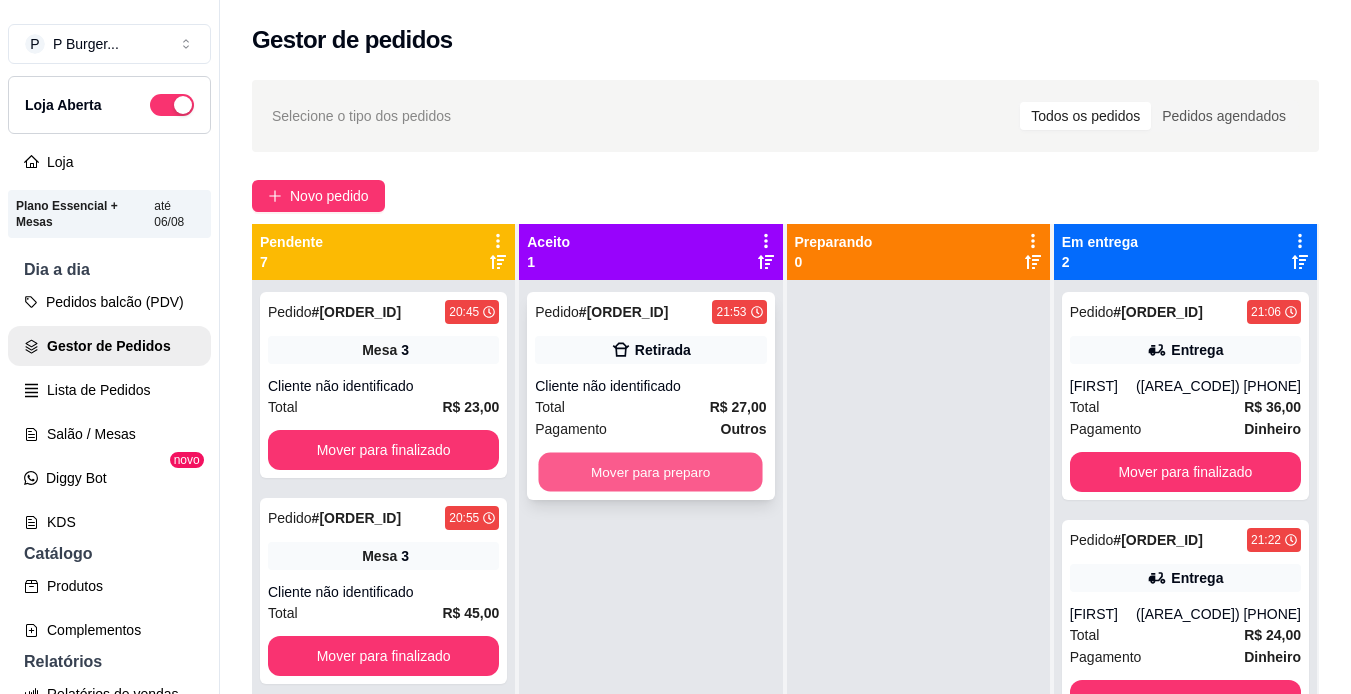 click on "Mover para preparo" at bounding box center (651, 472) 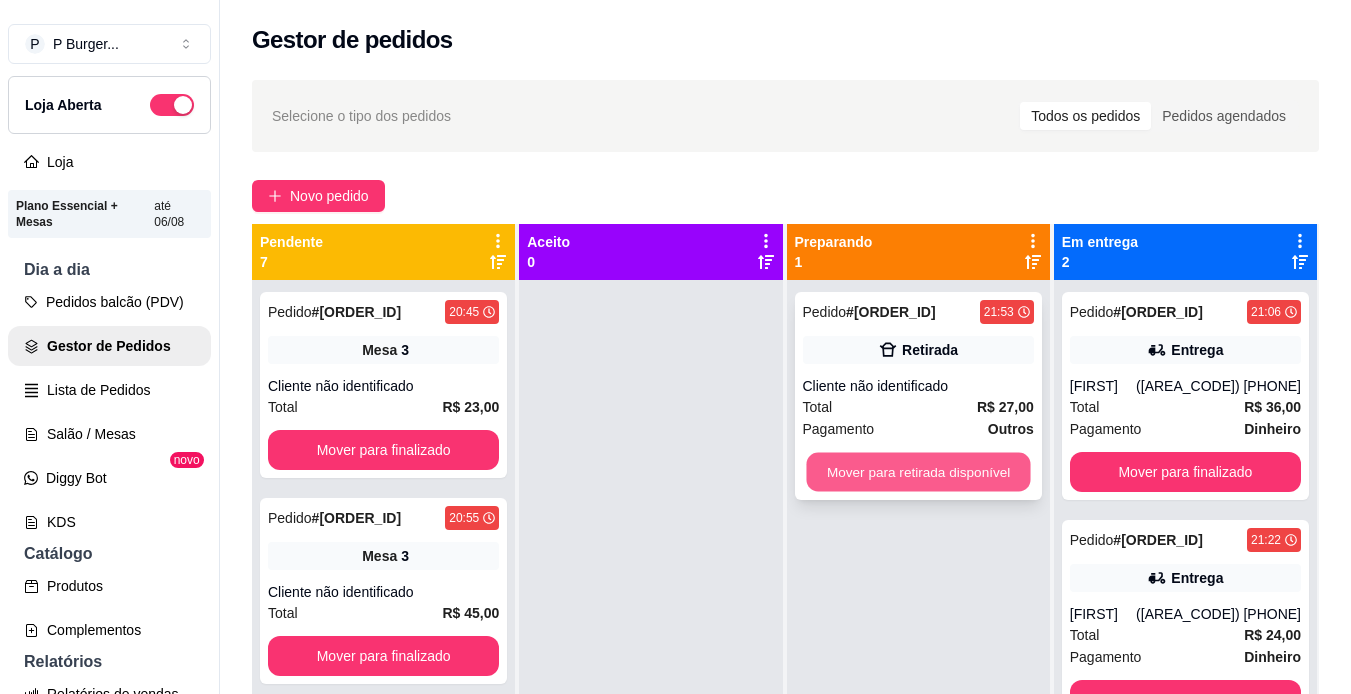 click on "Mover para retirada disponível" at bounding box center (918, 472) 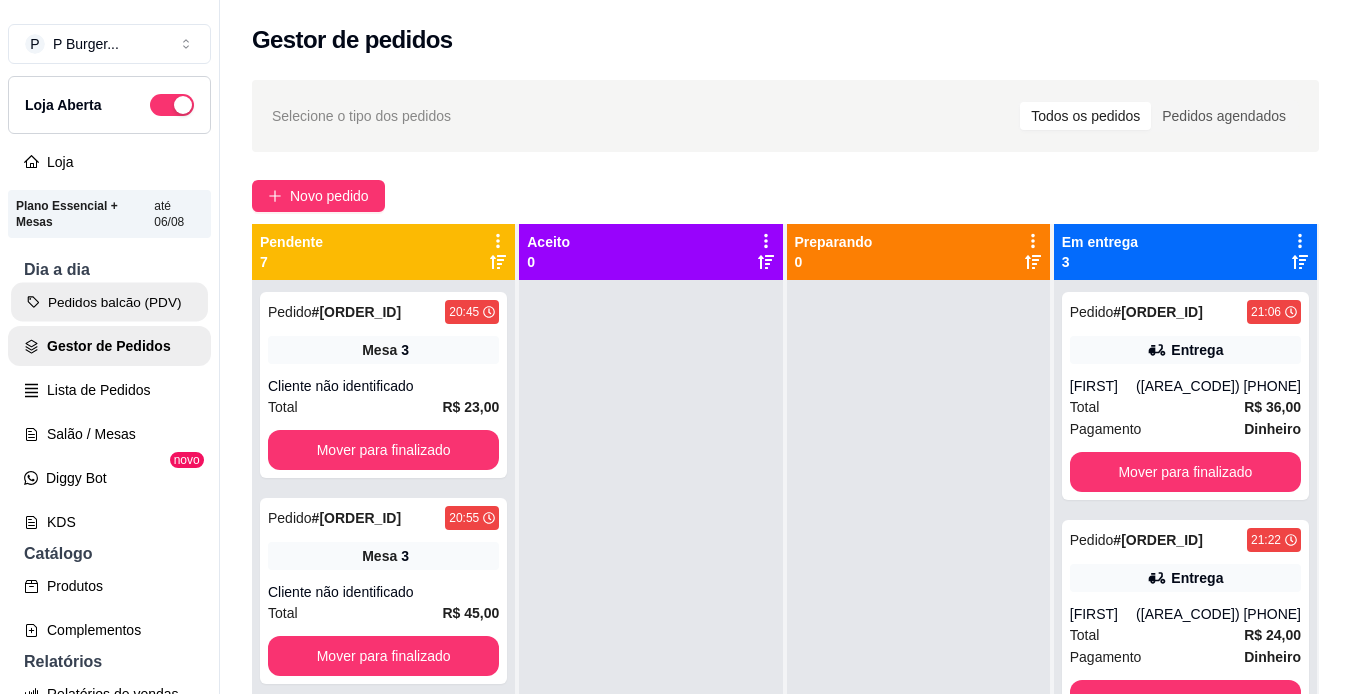 click on "Pedidos balcão (PDV)" at bounding box center [109, 302] 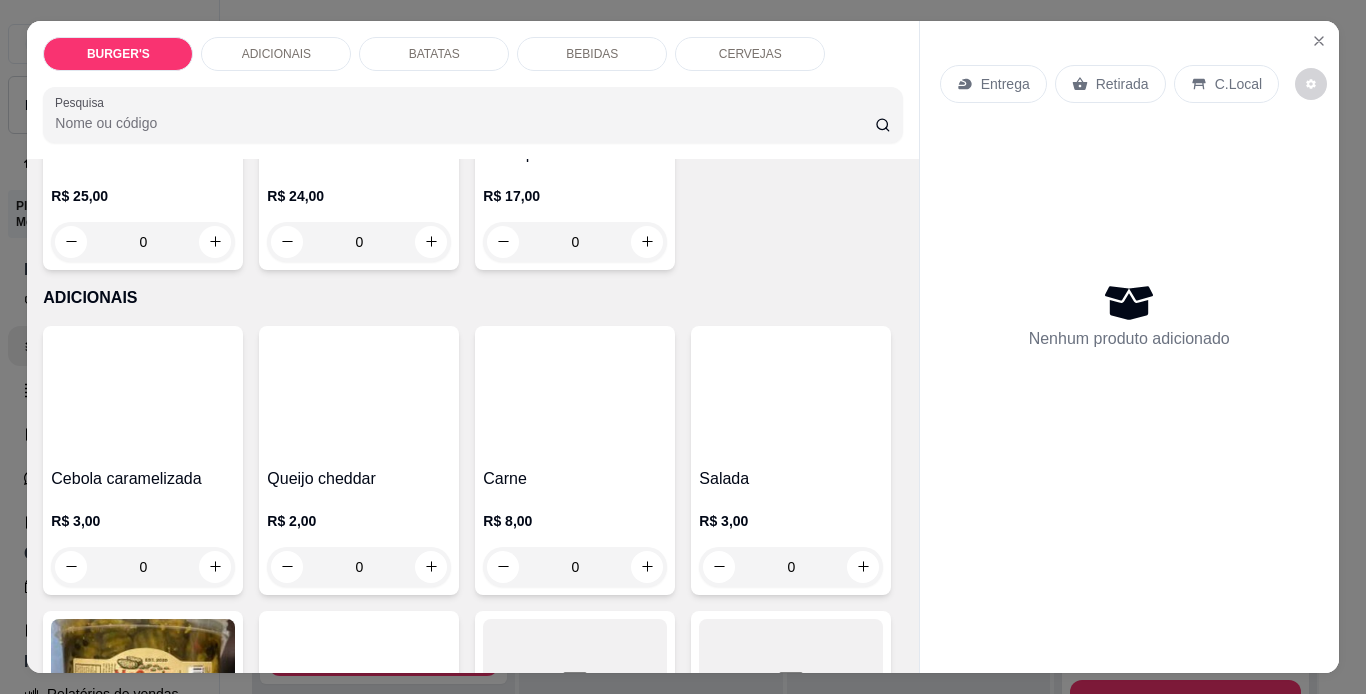 scroll, scrollTop: 613, scrollLeft: 0, axis: vertical 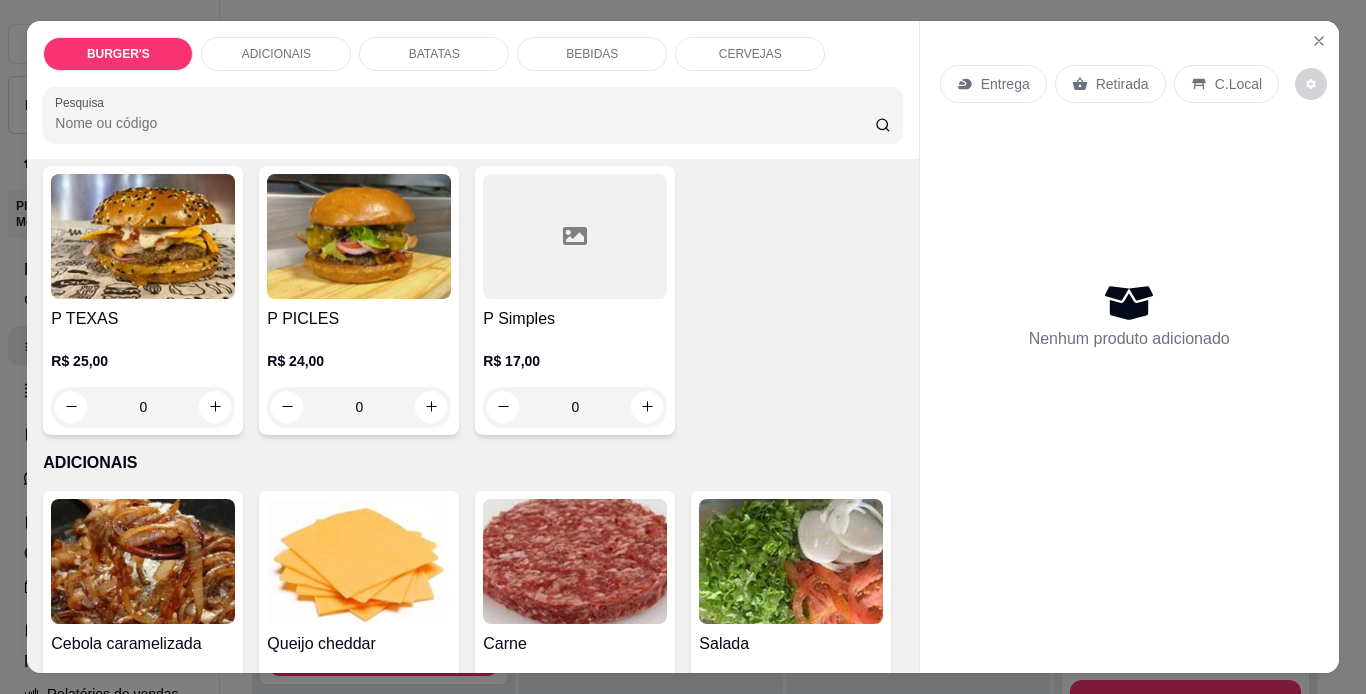 click at bounding box center [791, -49] 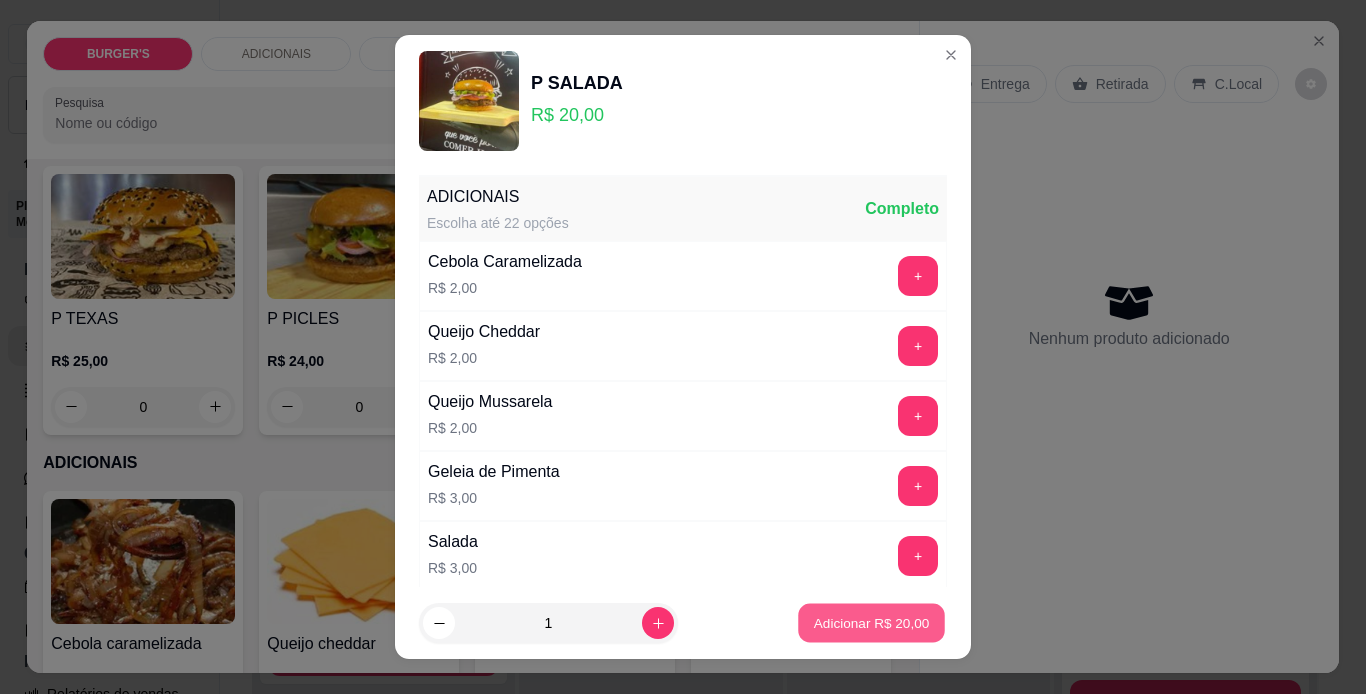 click on "Adicionar   R$ 20,00" at bounding box center (872, 623) 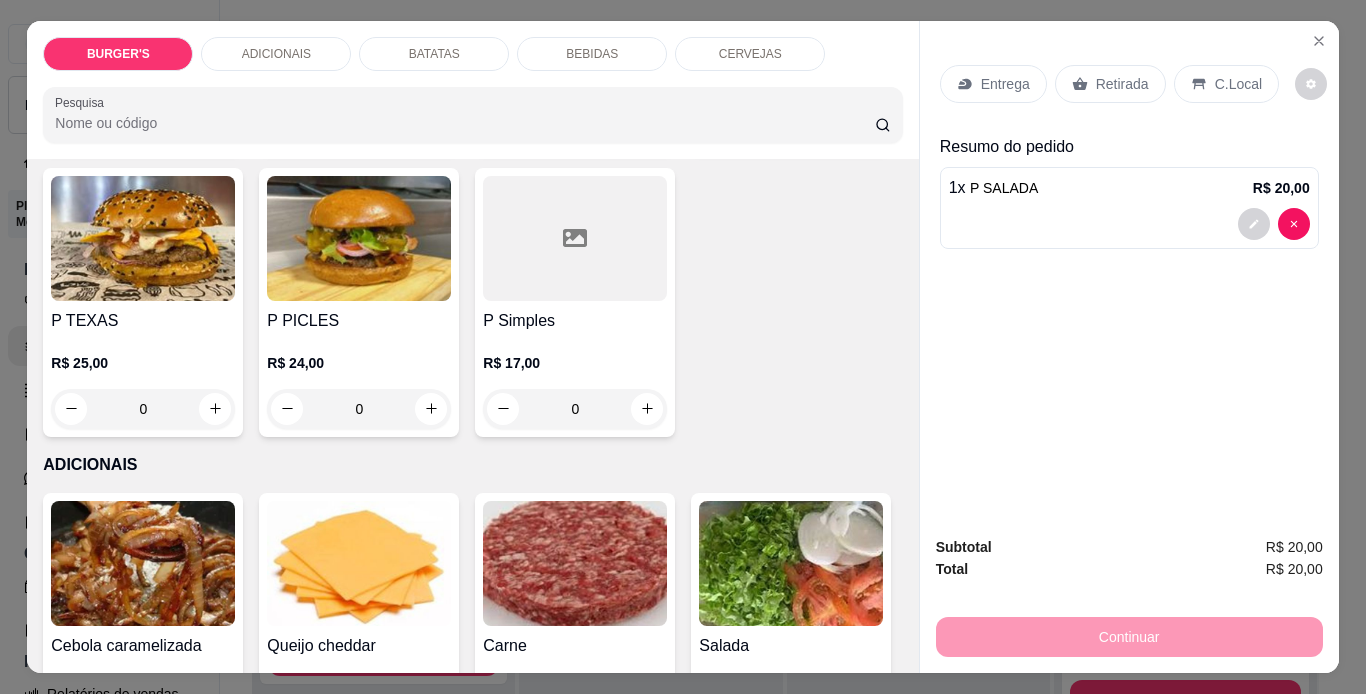 click on "Retirada" at bounding box center (1122, 84) 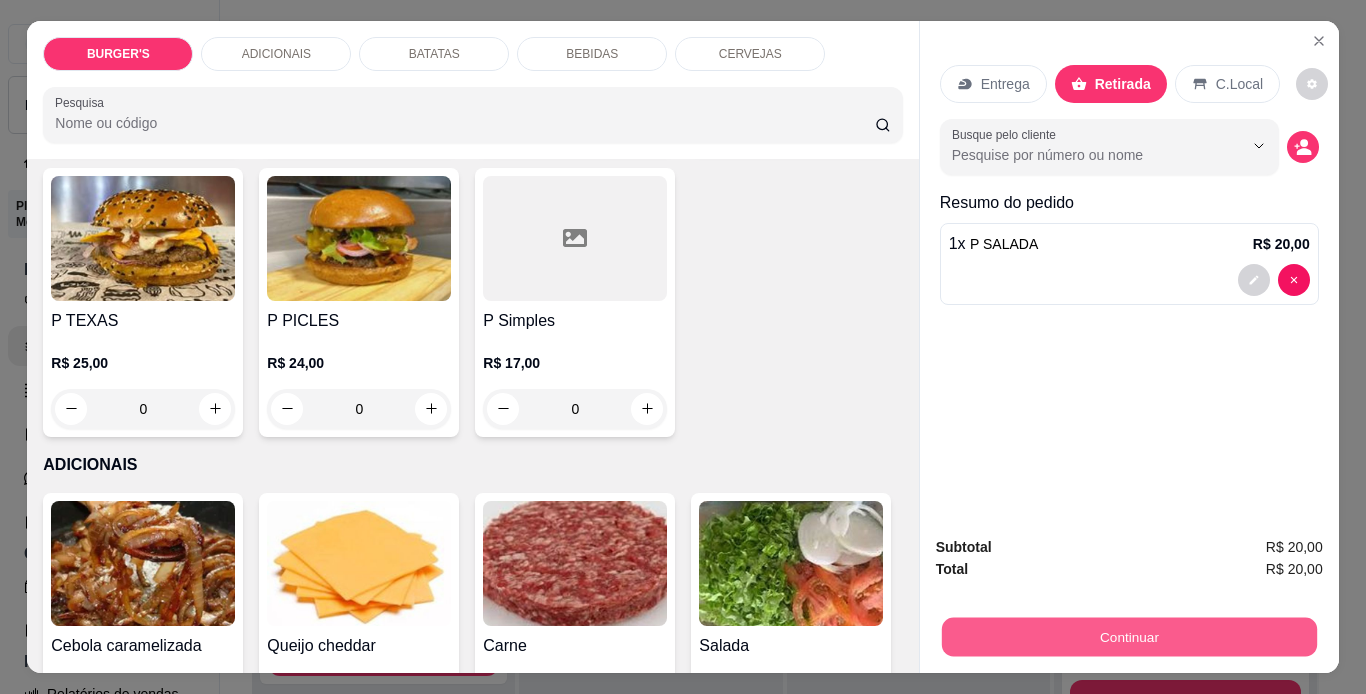 click on "Continuar" at bounding box center (1128, 637) 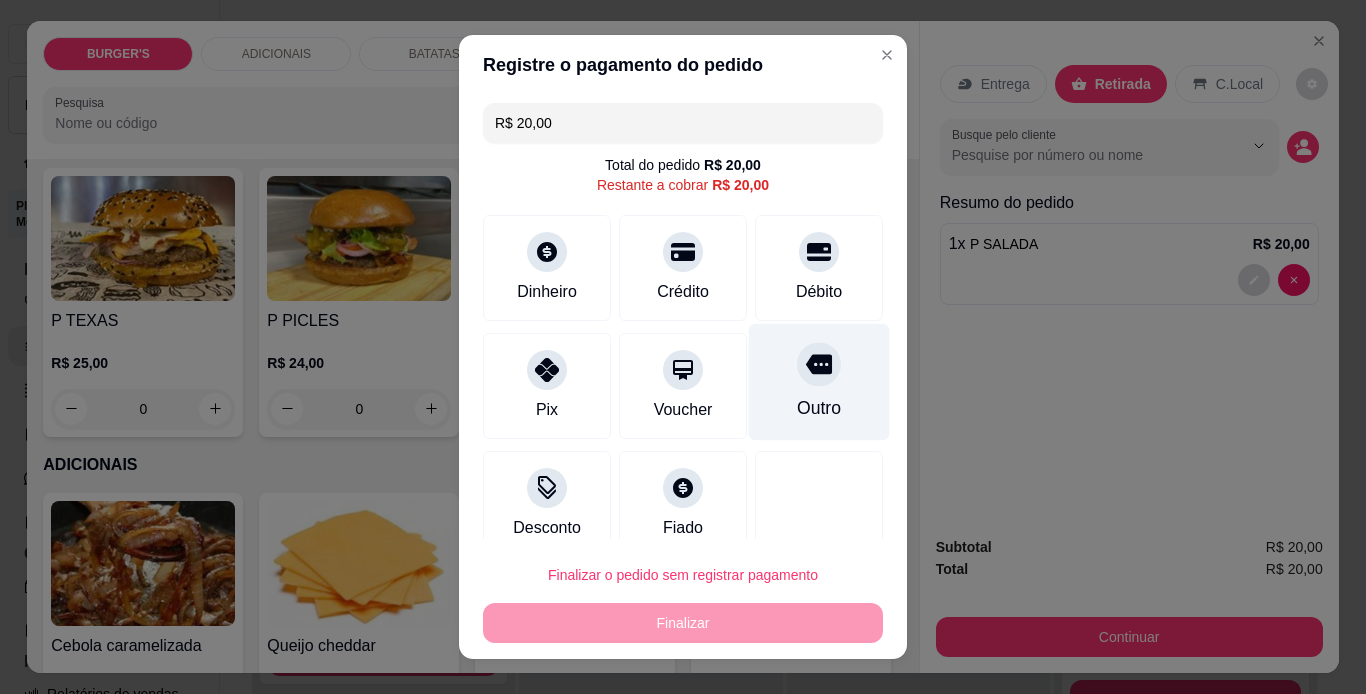 click 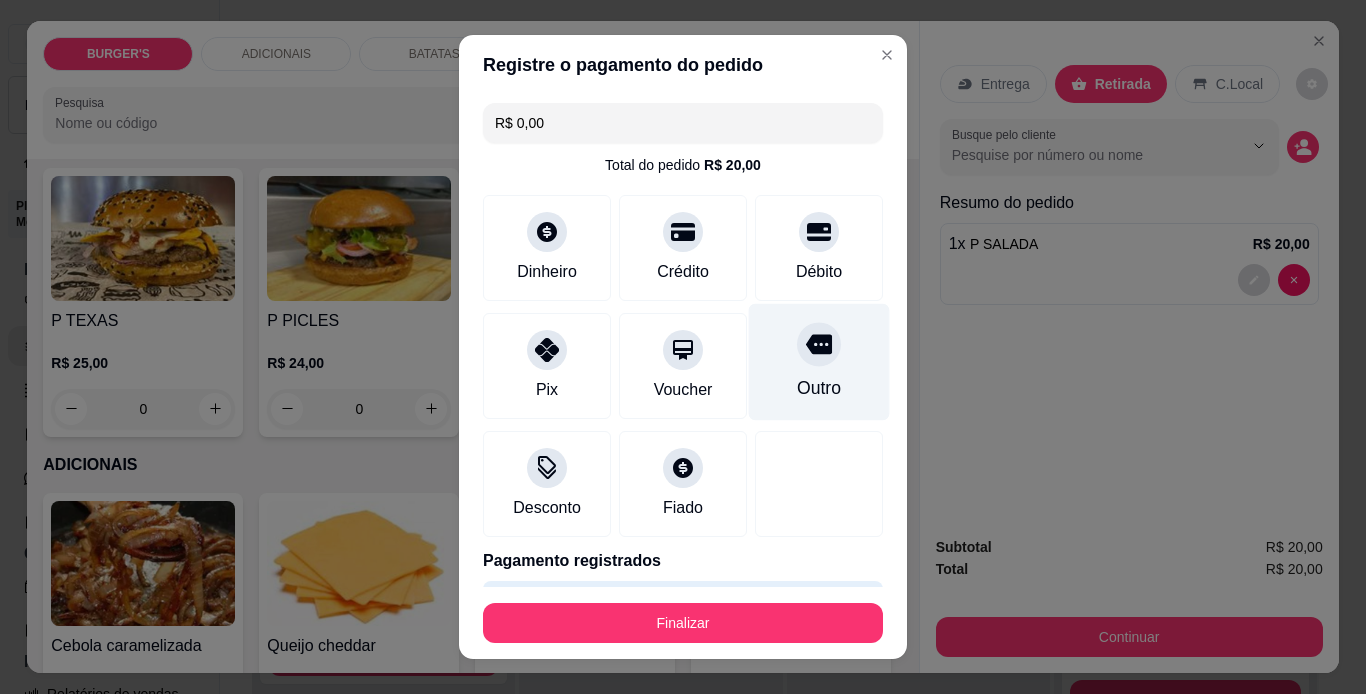 click on "Outro" at bounding box center (819, 361) 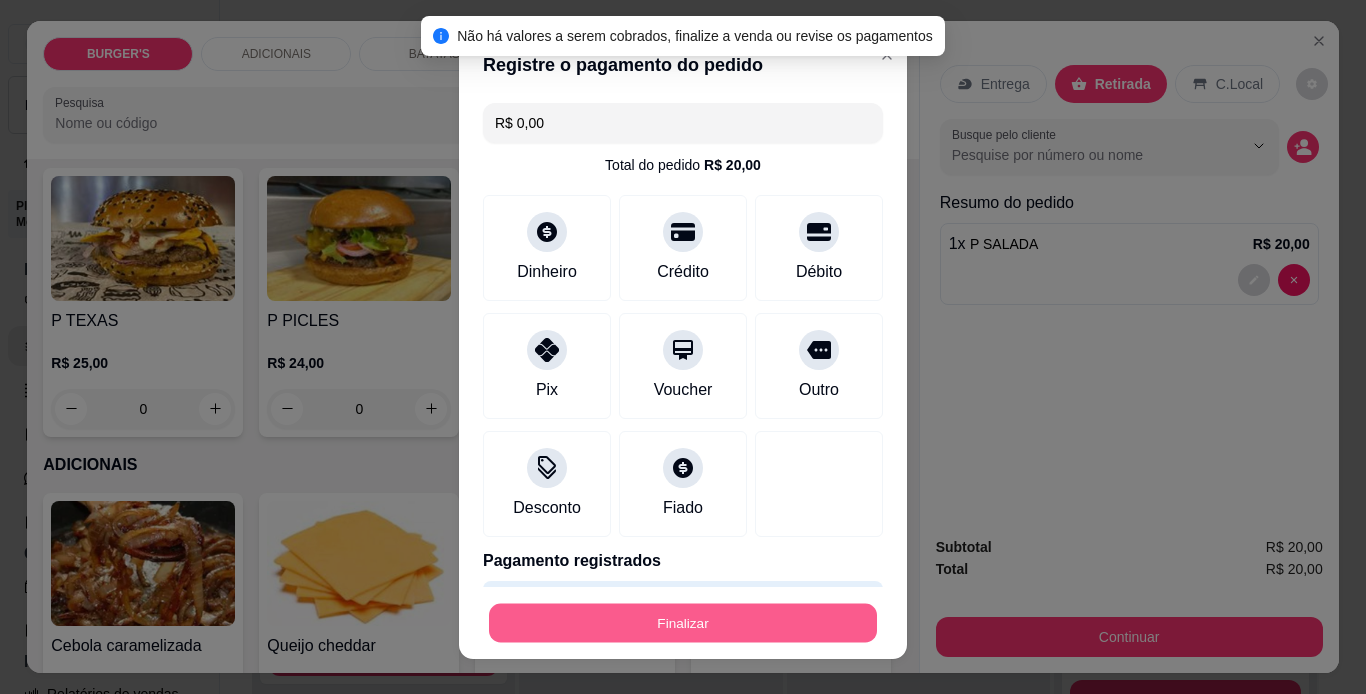 click on "Finalizar" at bounding box center (683, 623) 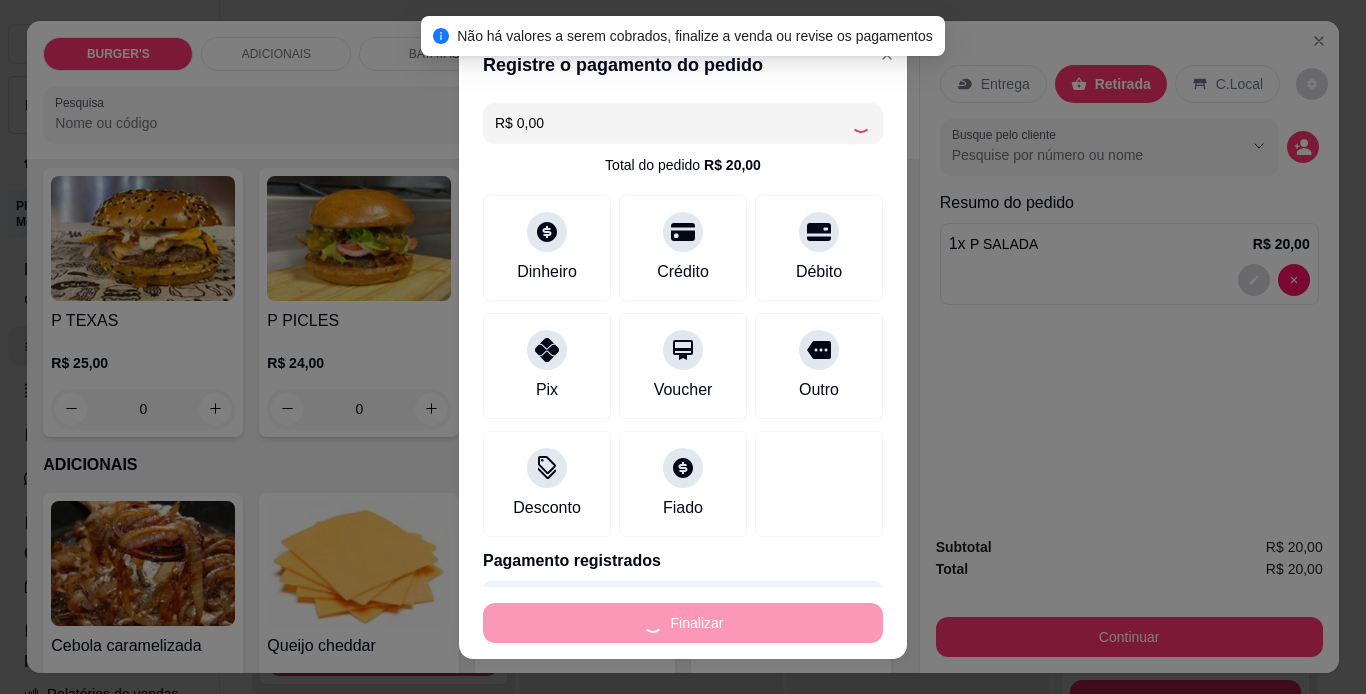 type on "0" 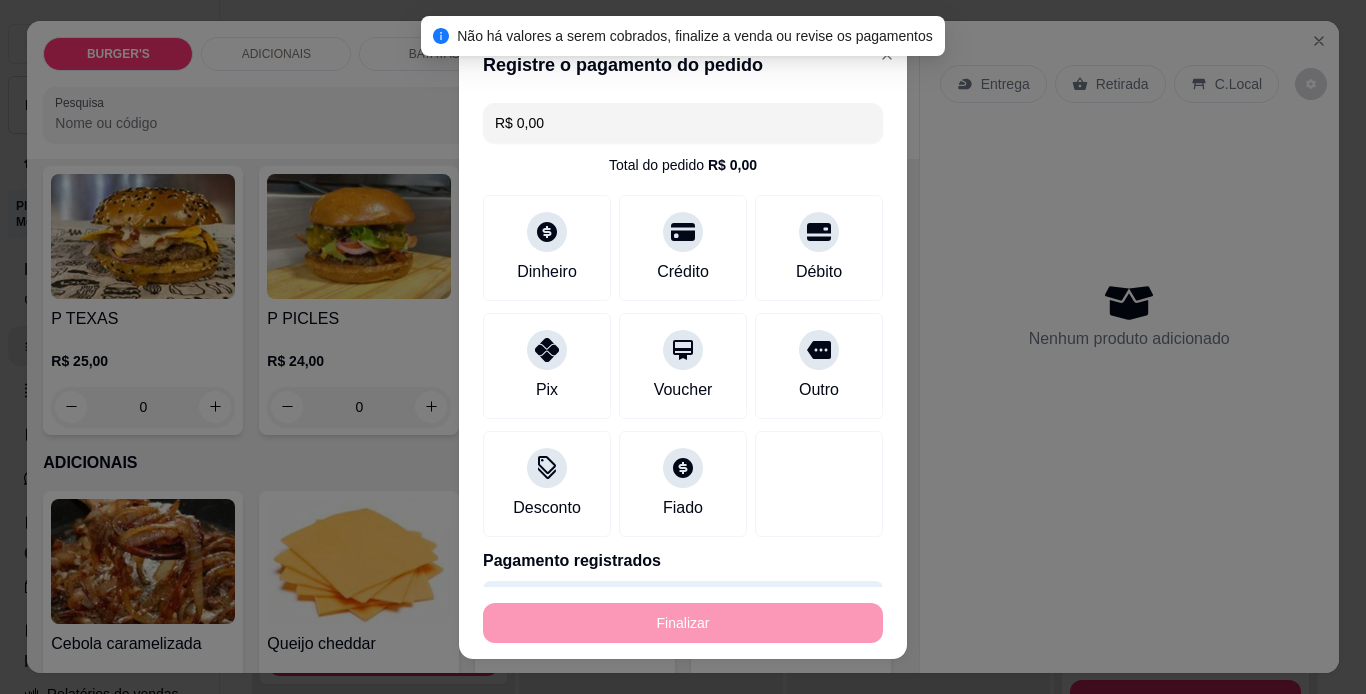 type on "-R$ 20,00" 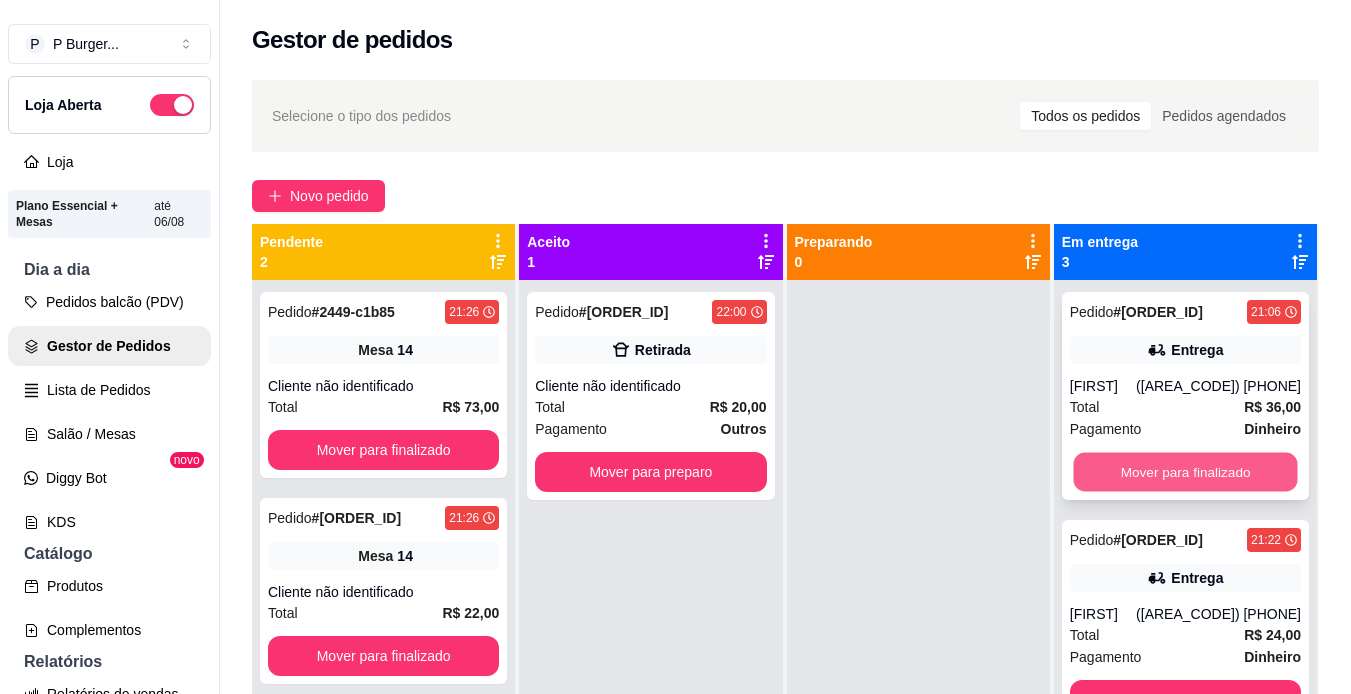 click on "Mover para finalizado" at bounding box center (1185, 472) 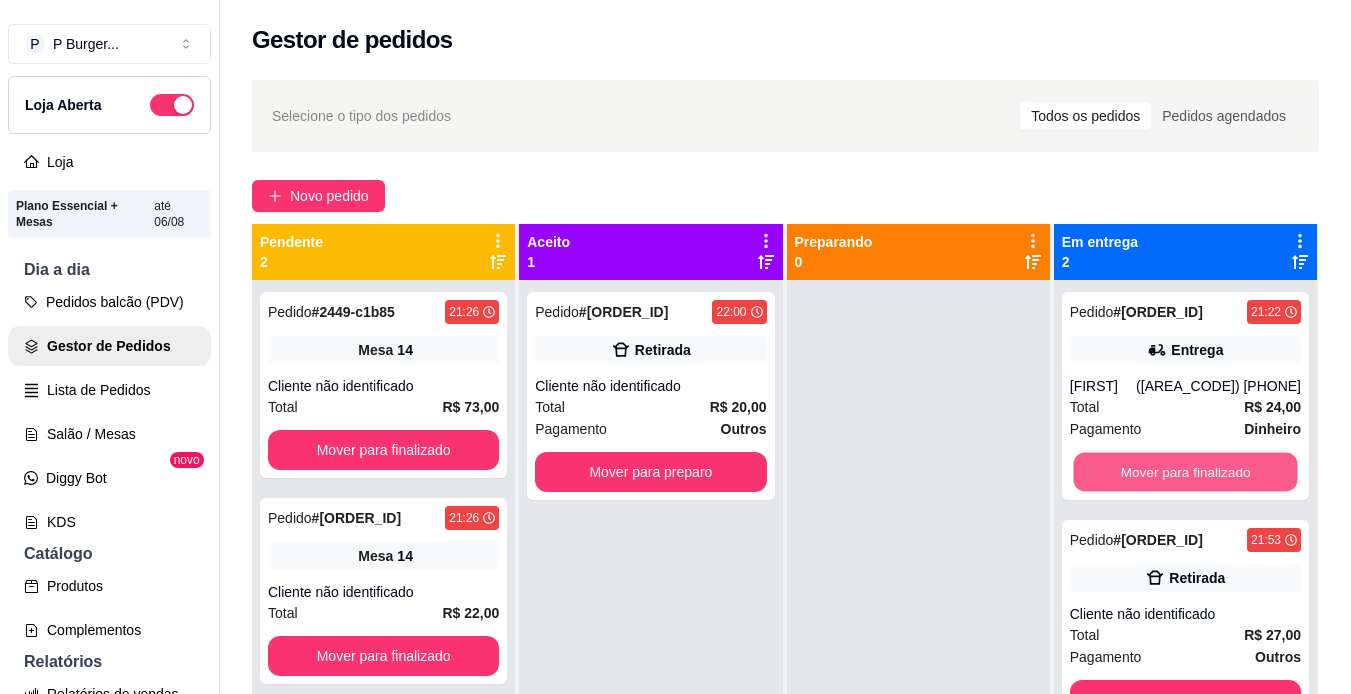 click on "Mover para finalizado" at bounding box center [1185, 472] 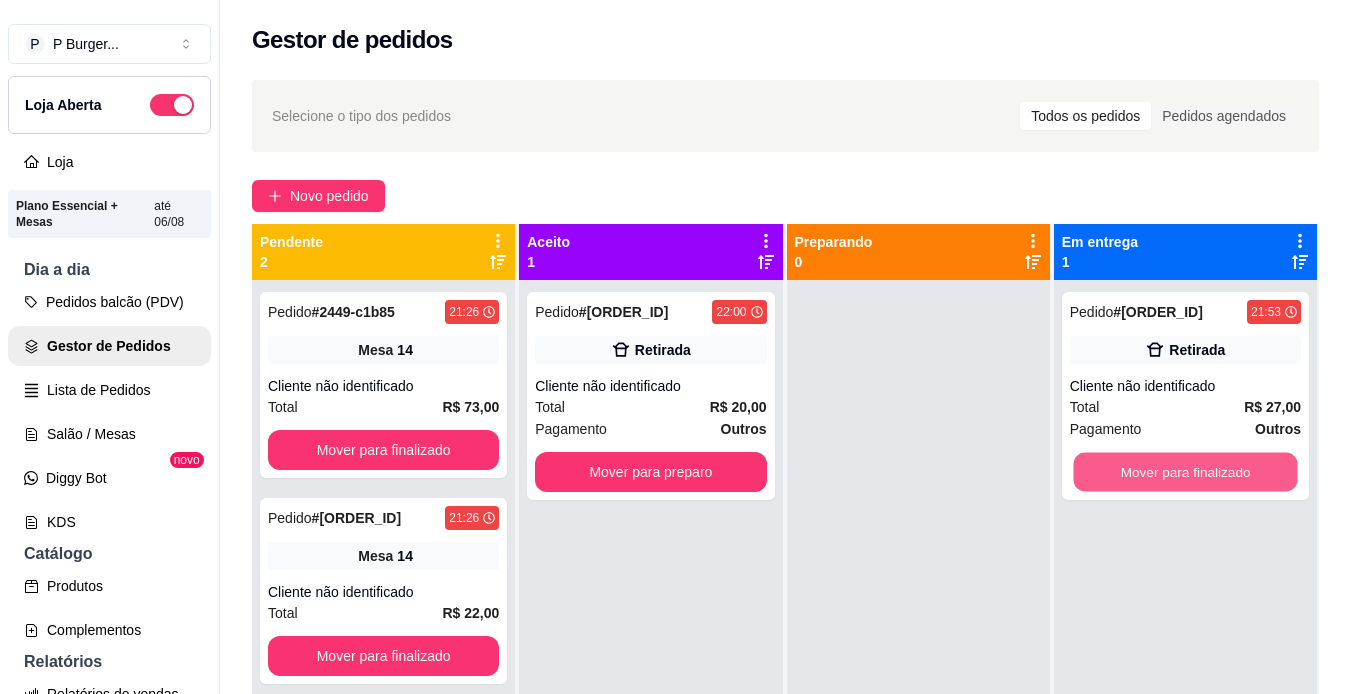 click on "Mover para finalizado" at bounding box center [1185, 472] 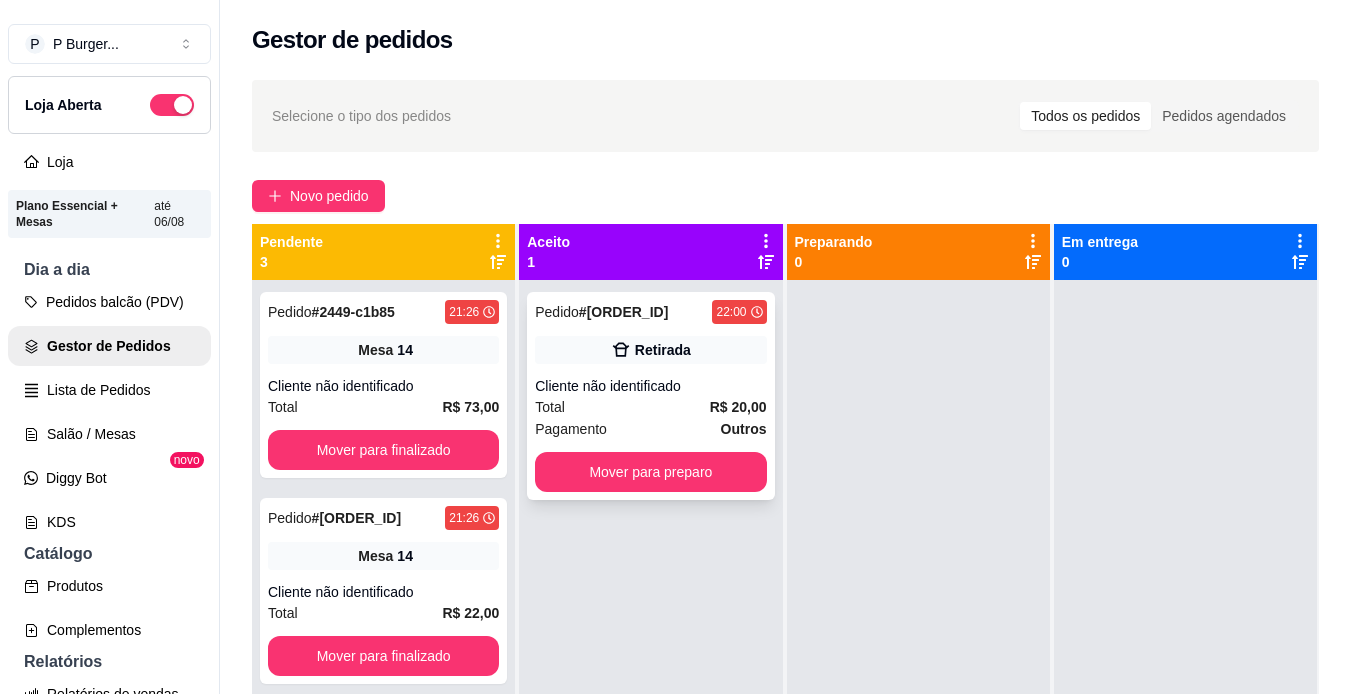 click on "Cliente não identificado" at bounding box center (650, 386) 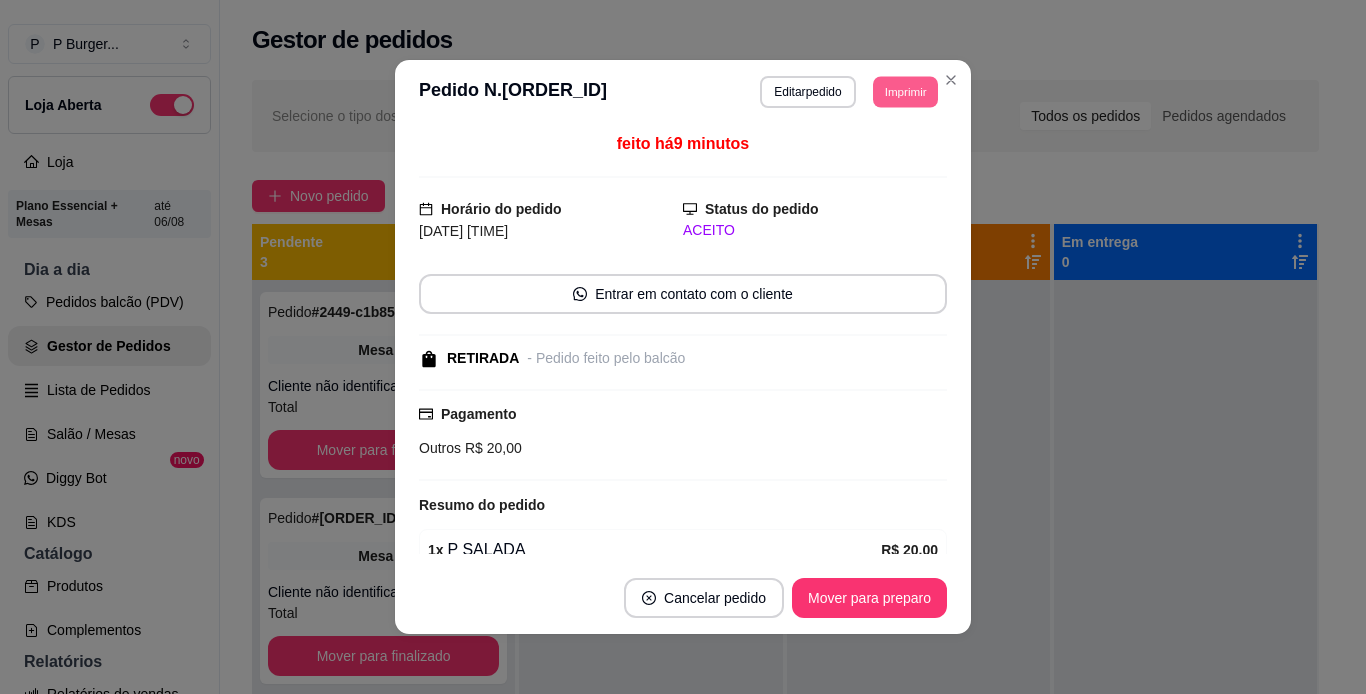 click on "Imprimir" at bounding box center (905, 91) 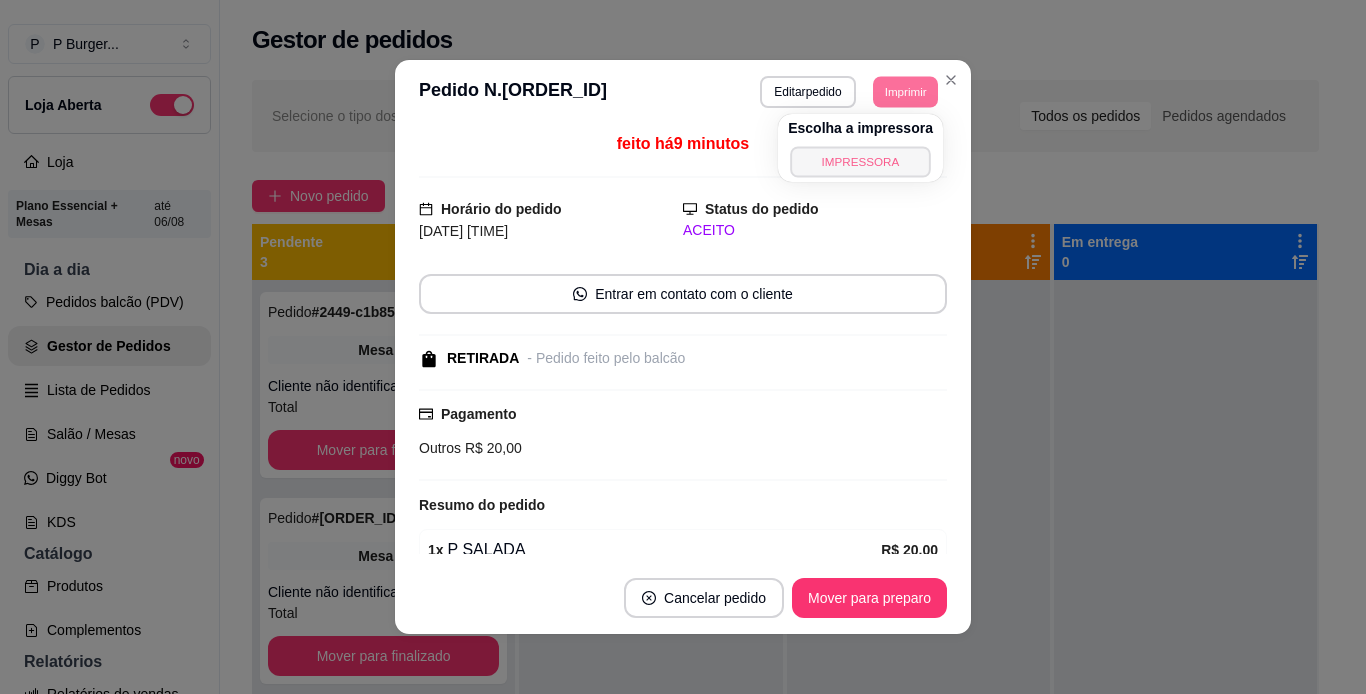click on "IMPRESSORA" at bounding box center [860, 161] 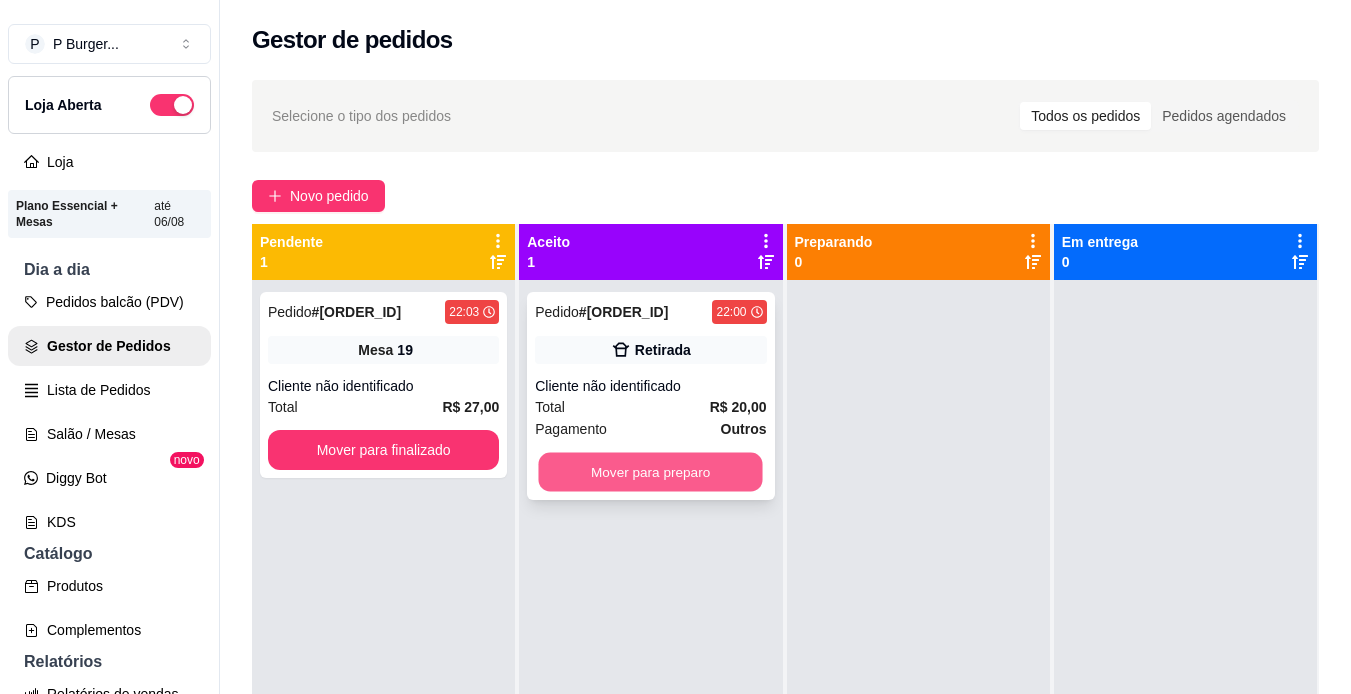 click on "Mover para preparo" at bounding box center [651, 472] 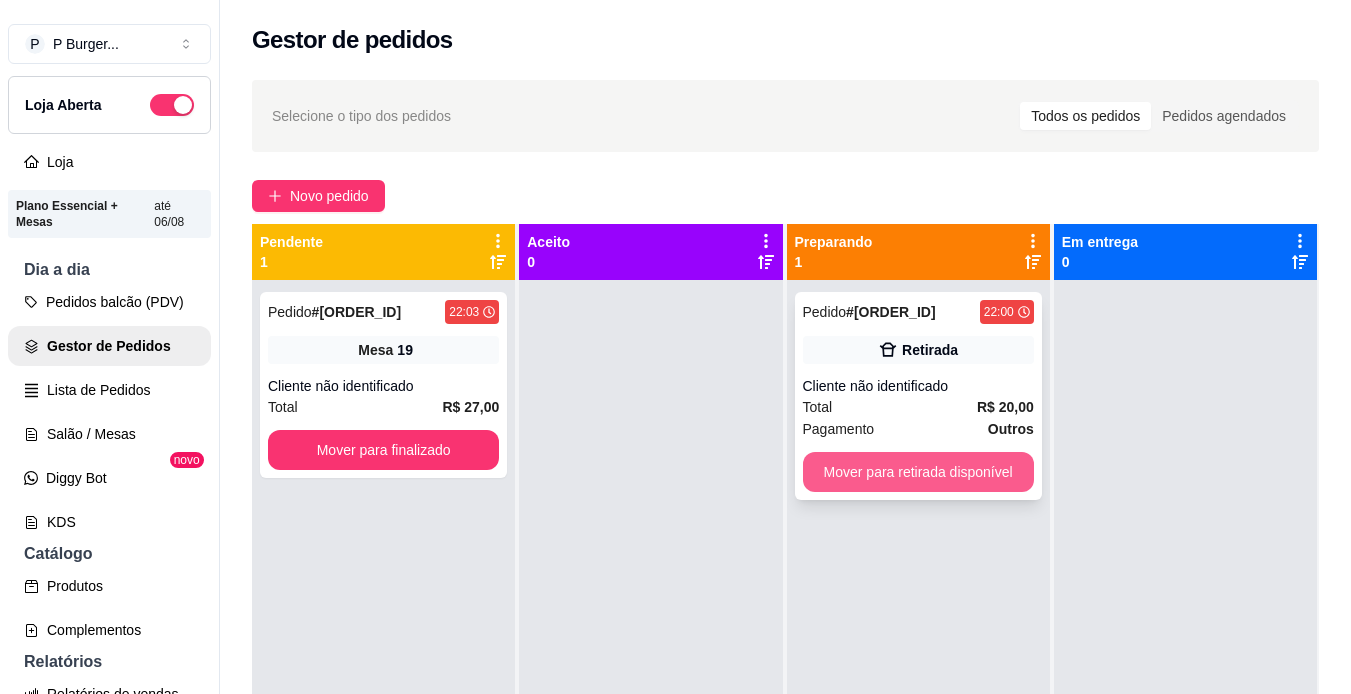 click on "Mover para retirada disponível" at bounding box center (918, 472) 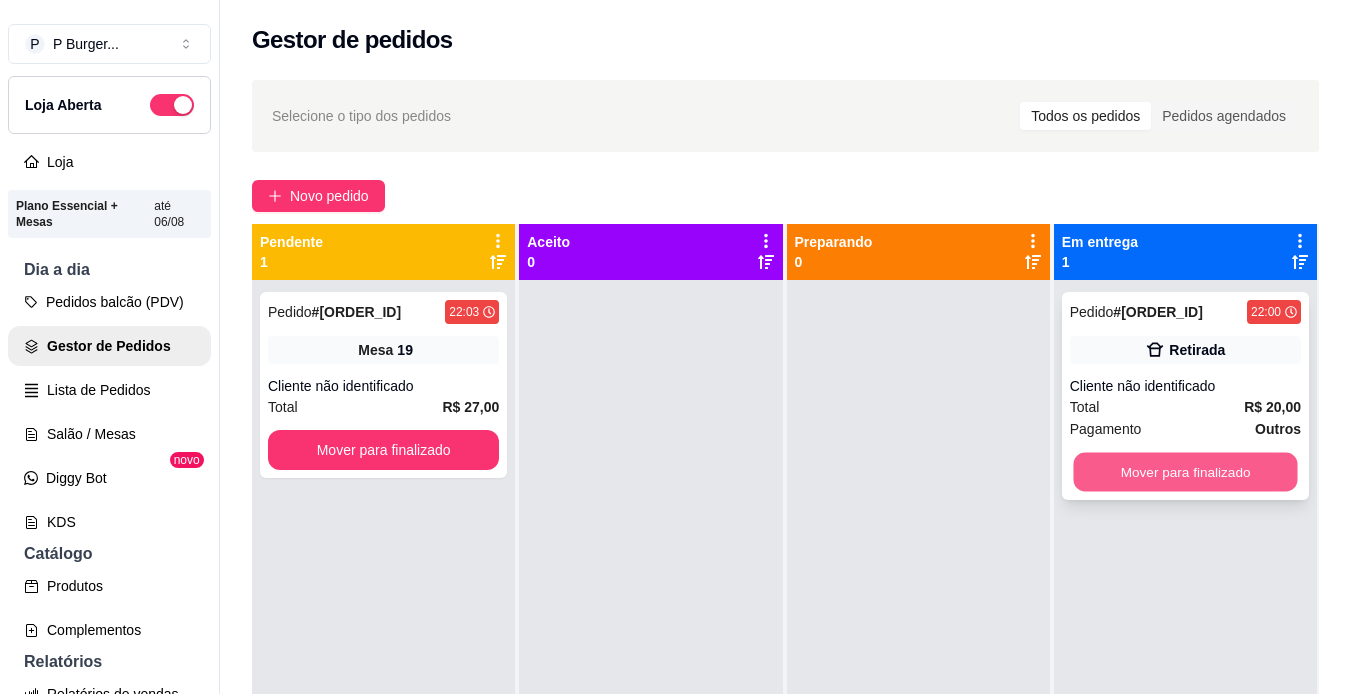 click on "Mover para finalizado" at bounding box center (1185, 472) 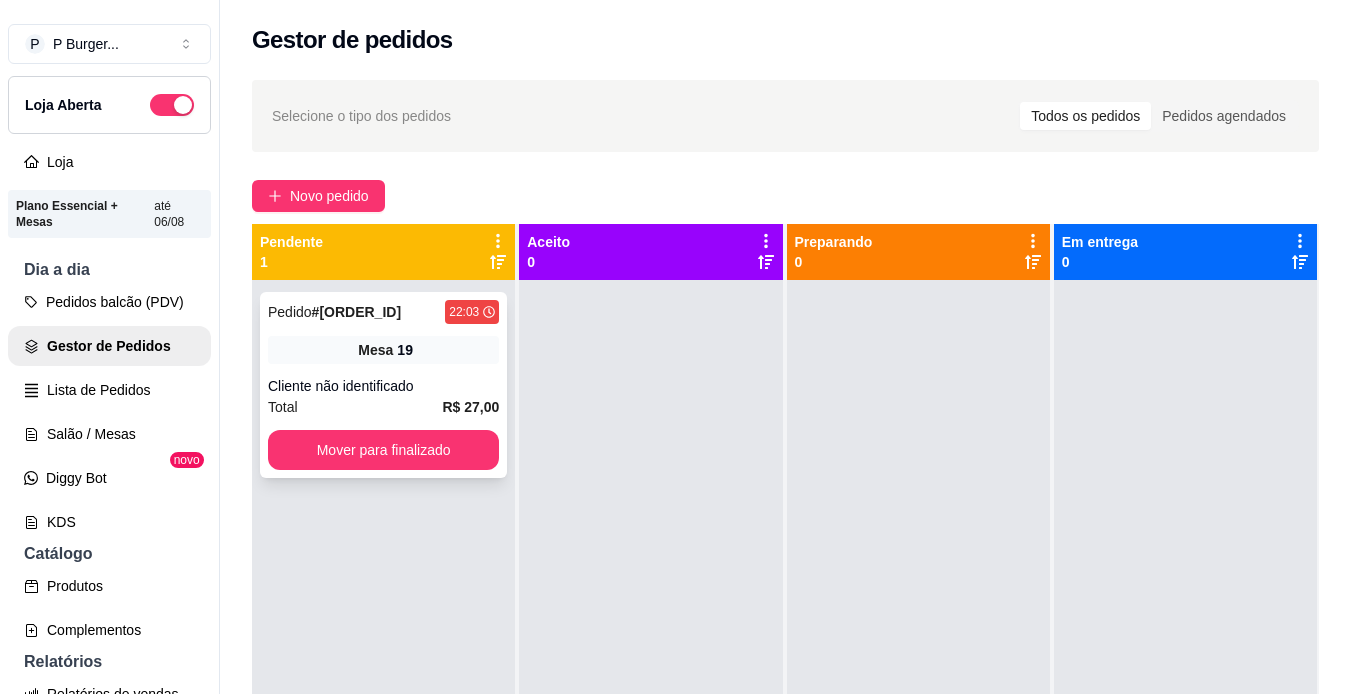 click on "Total R$ 27,00" at bounding box center [383, 407] 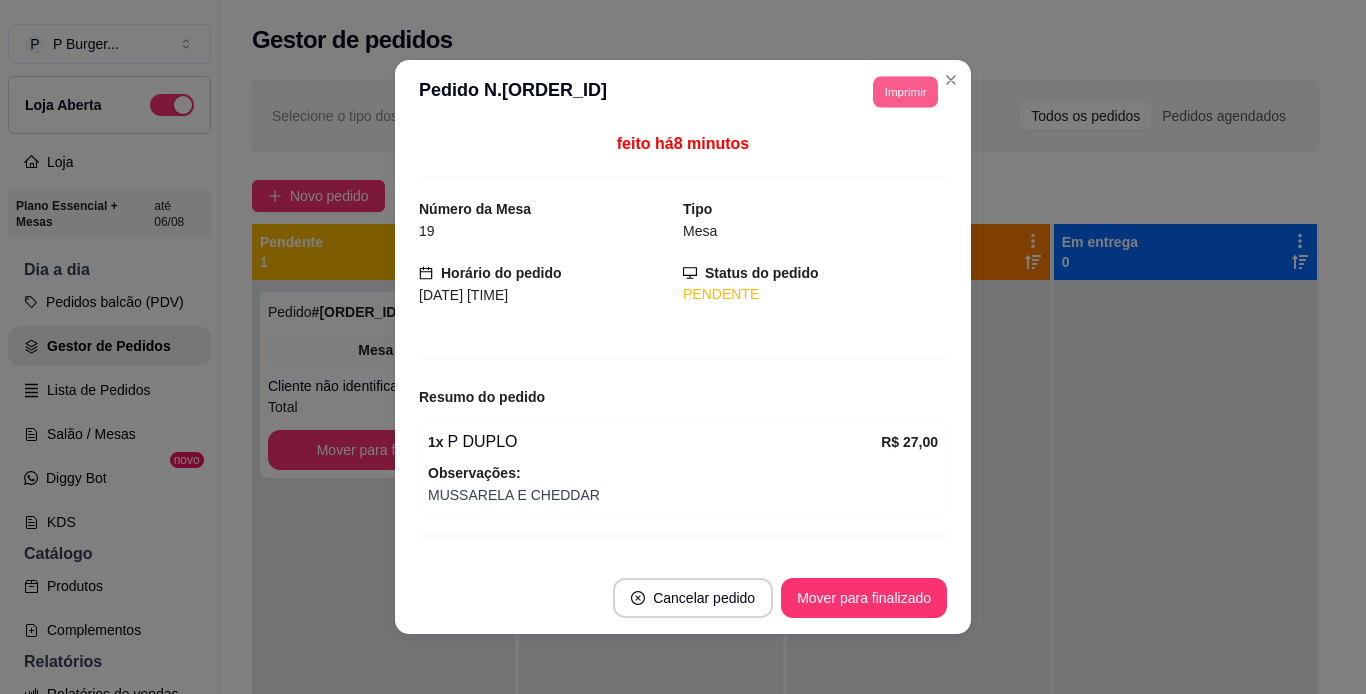 click on "Imprimir" at bounding box center (905, 91) 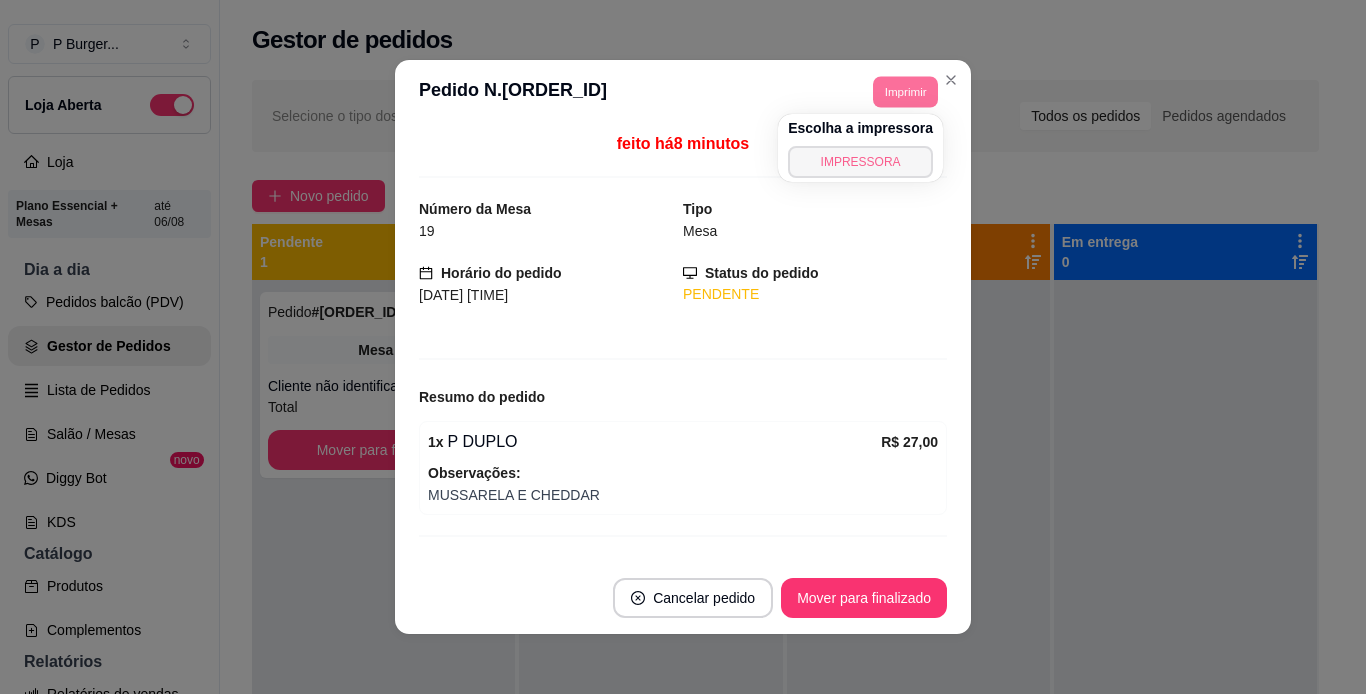 click on "IMPRESSORA" at bounding box center (860, 162) 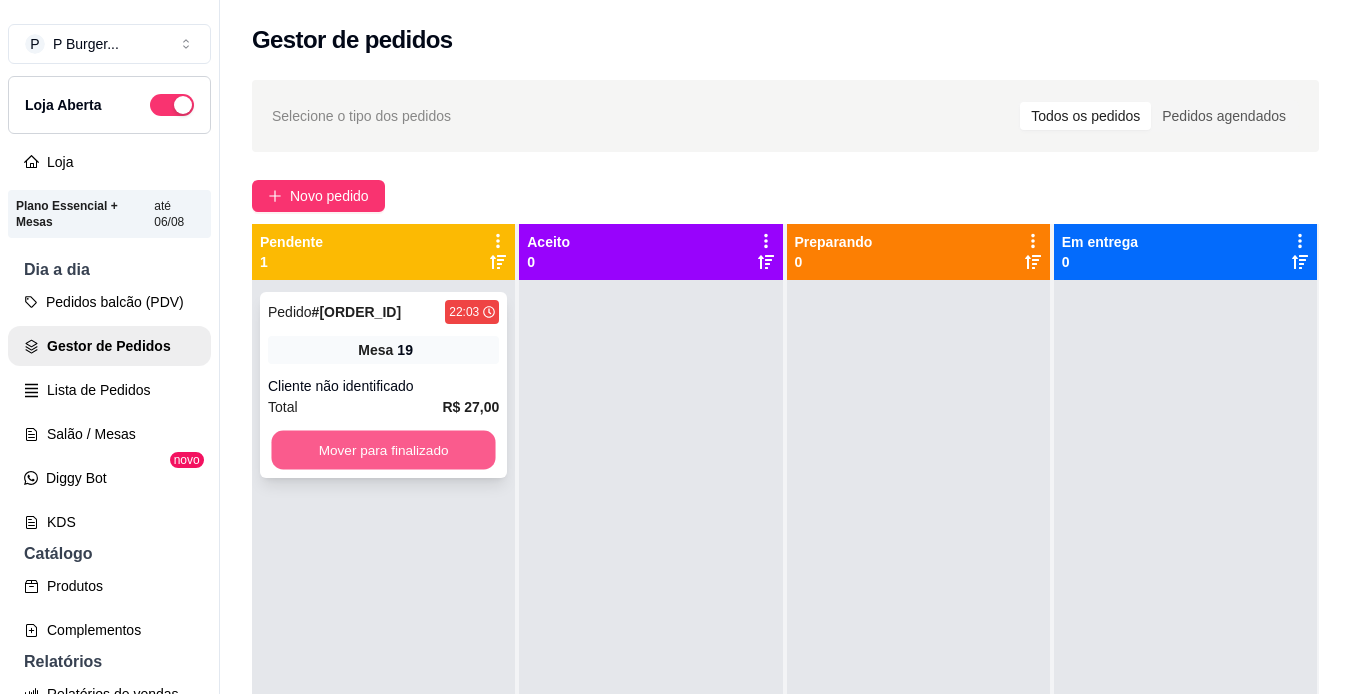 click on "Mover para finalizado" at bounding box center [383, 450] 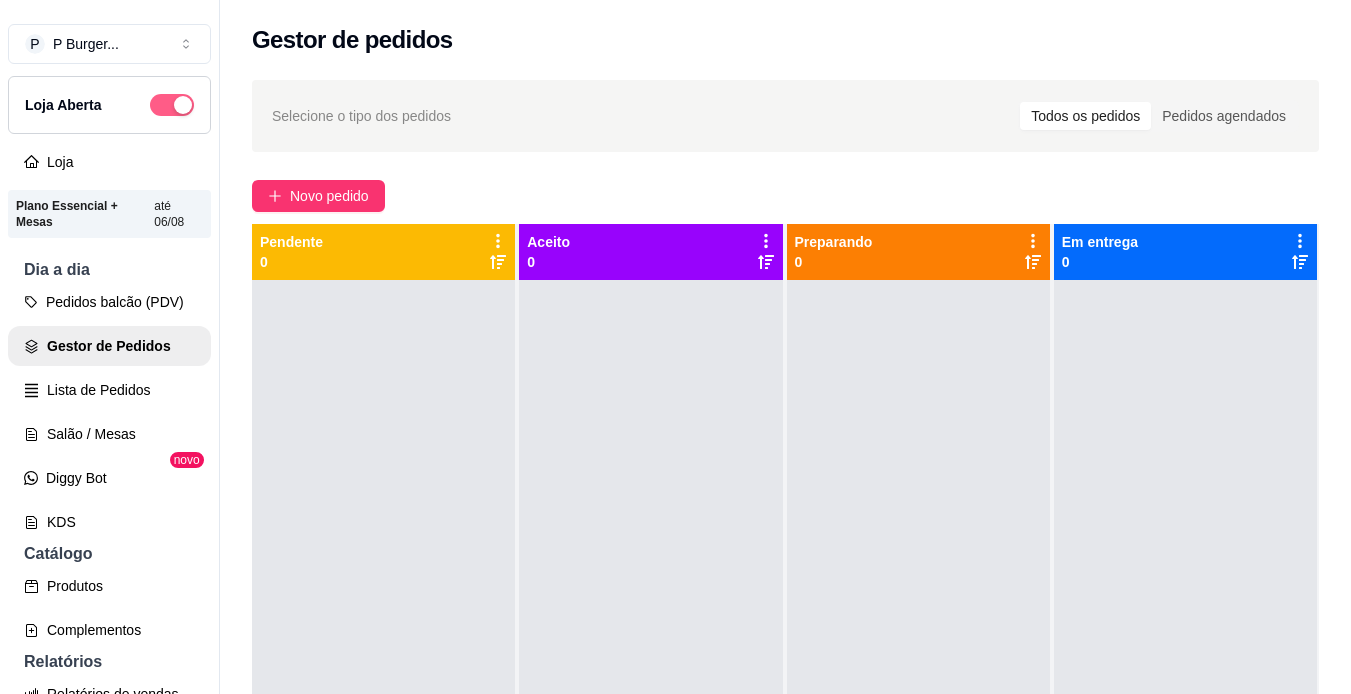 click at bounding box center (172, 105) 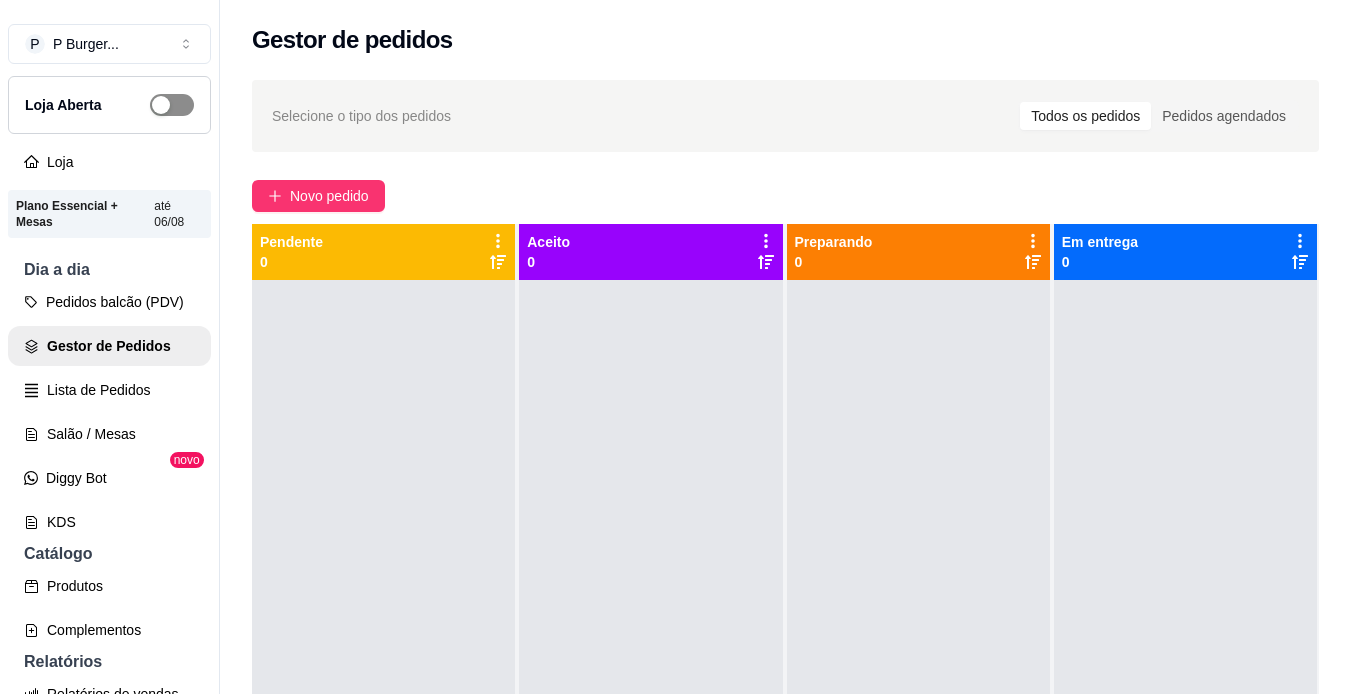 click at bounding box center [172, 105] 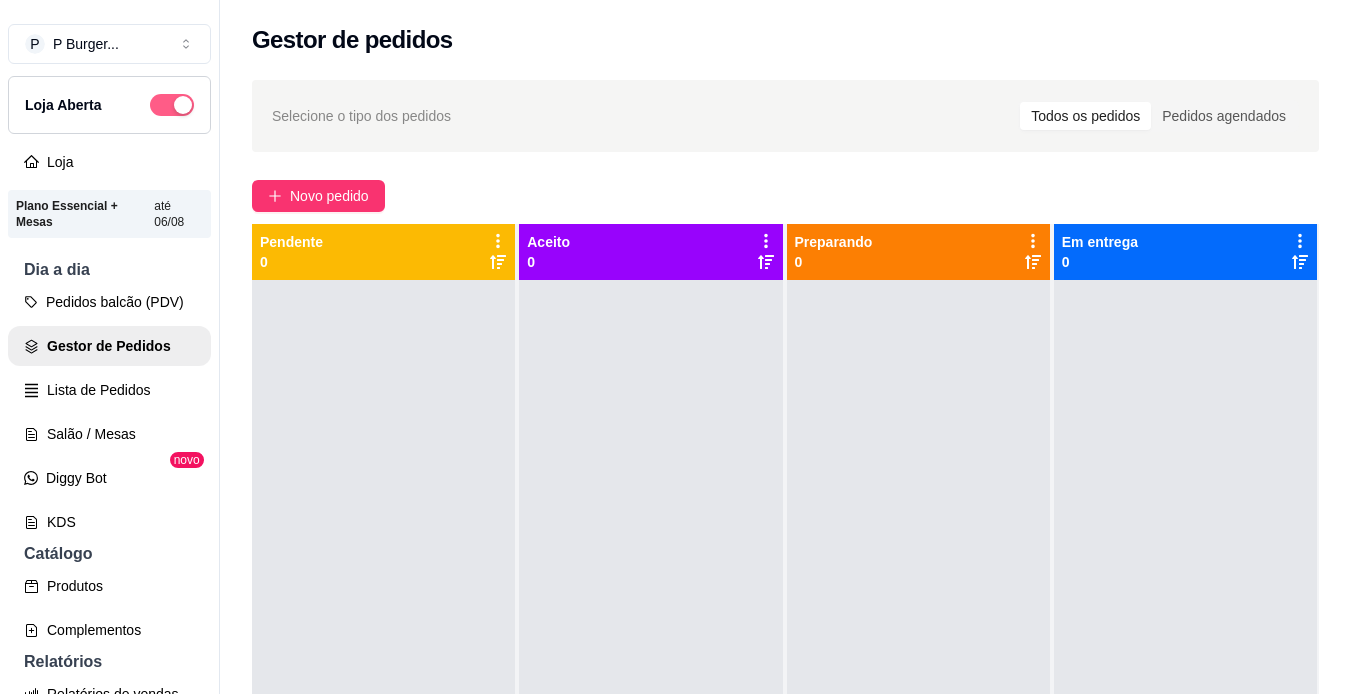 click at bounding box center [172, 105] 